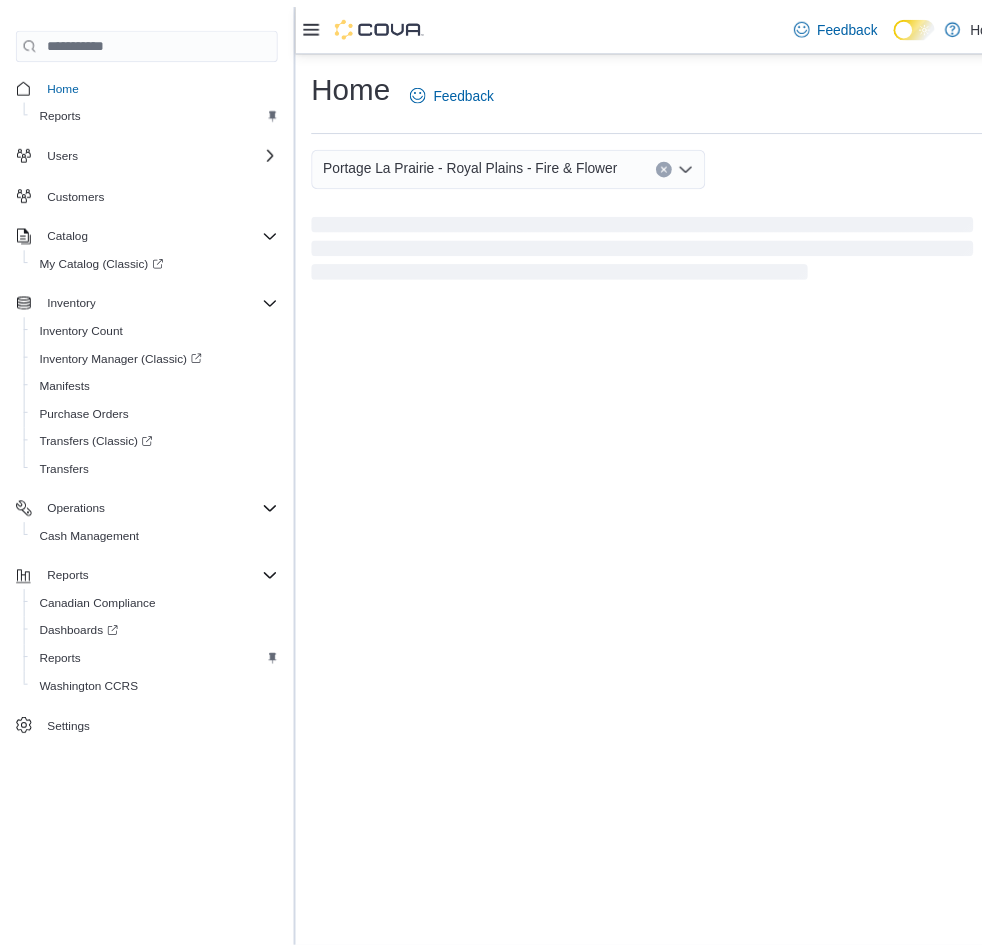 scroll, scrollTop: 0, scrollLeft: 0, axis: both 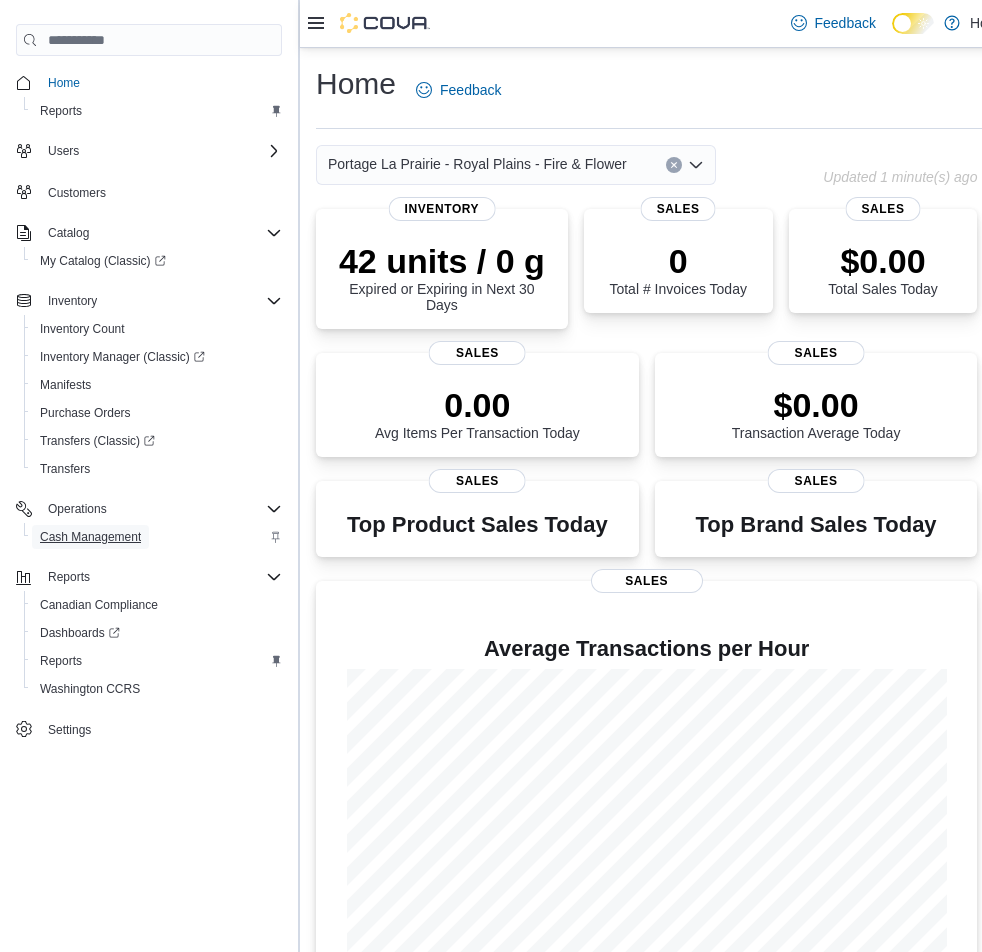 click on "Cash Management" at bounding box center [90, 537] 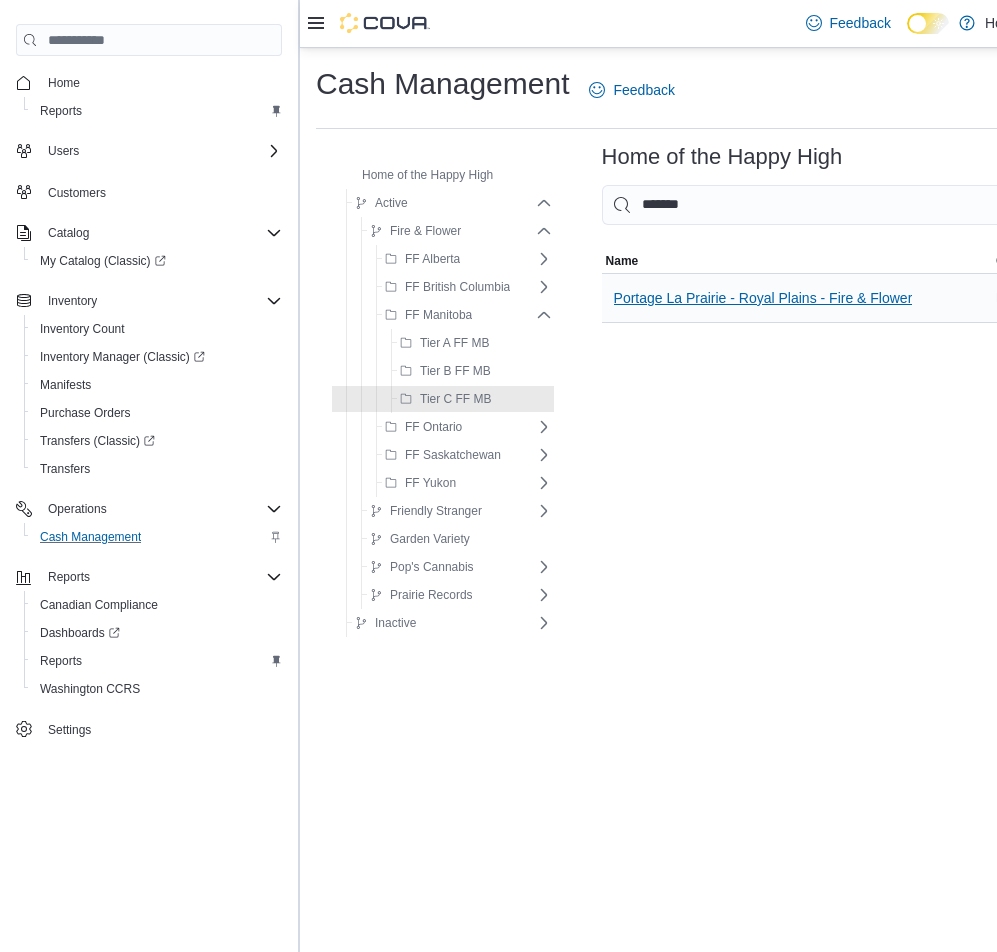 type on "*******" 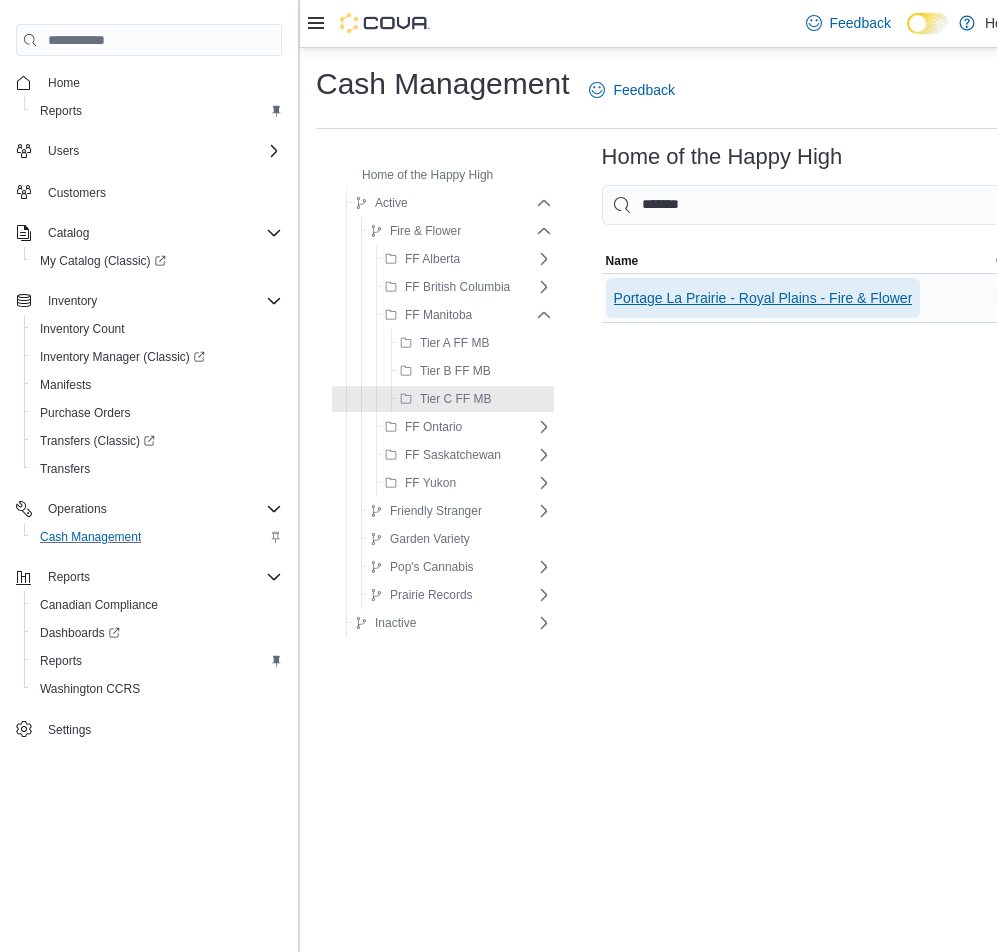 click on "Portage La Prairie - Royal Plains - Fire & Flower" at bounding box center (763, 298) 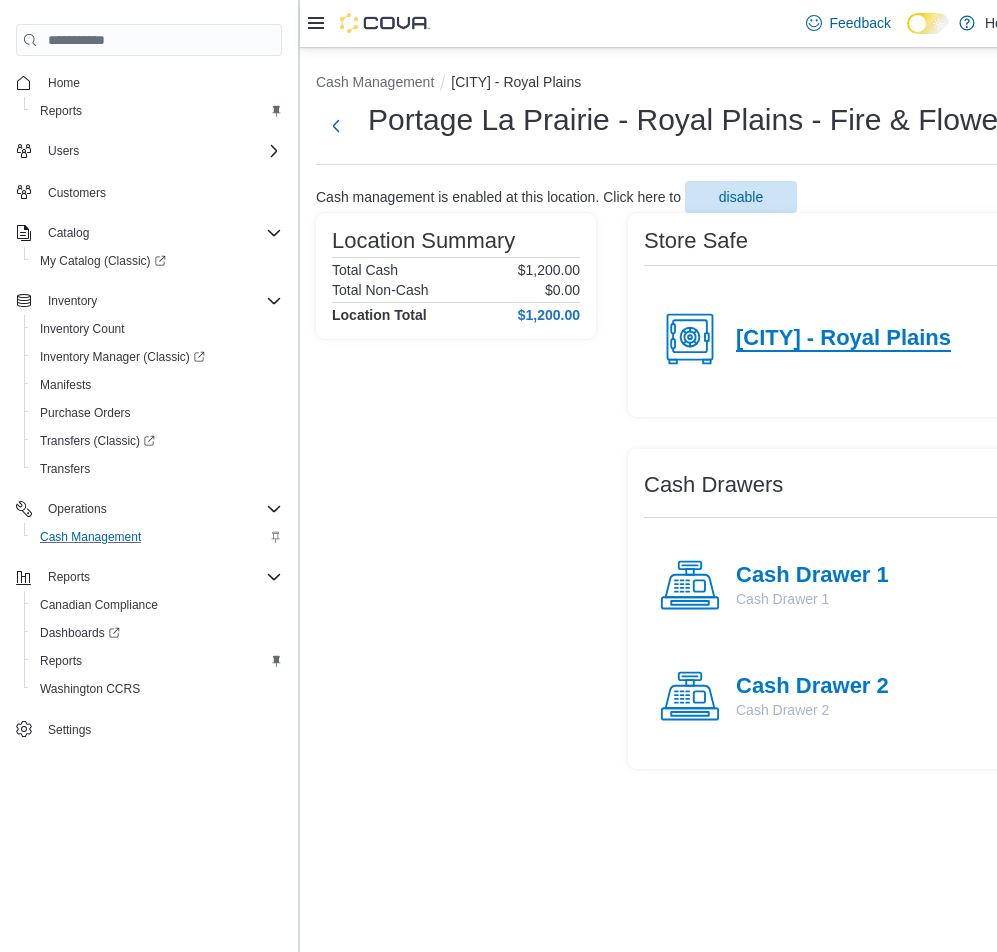 click on "[CITY] - Royal Plains" at bounding box center [843, 339] 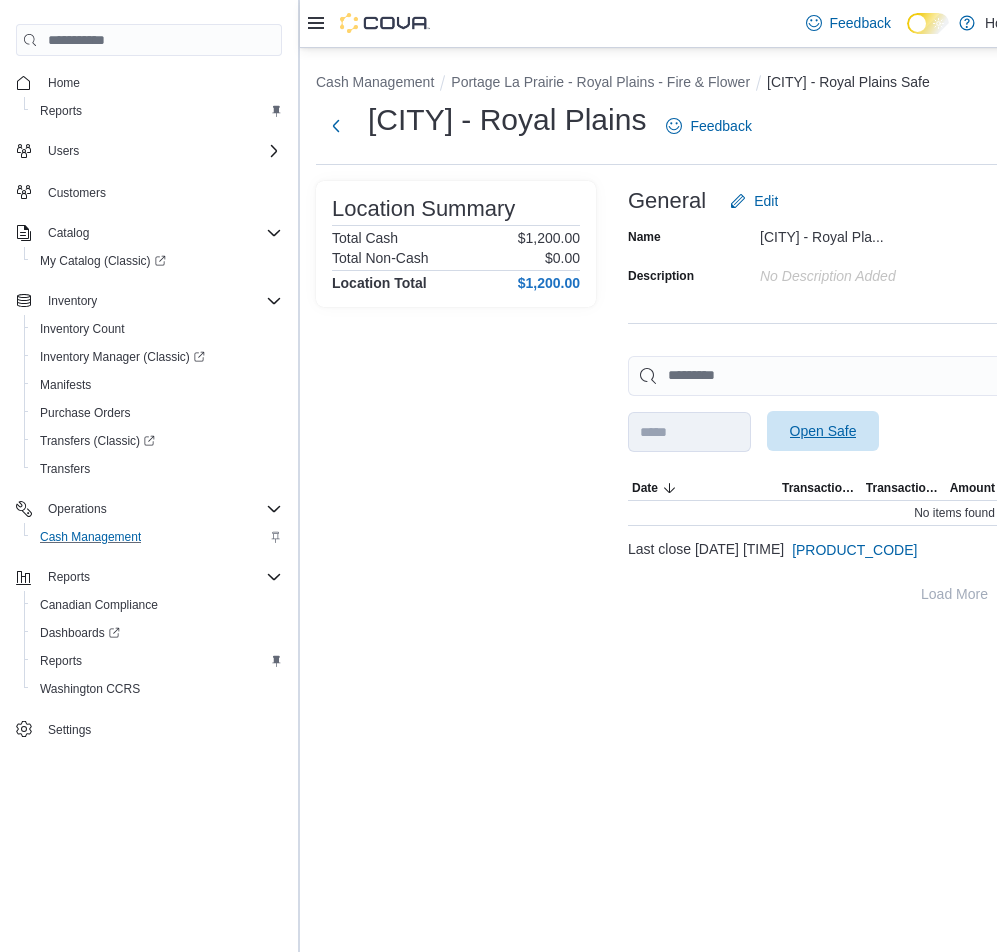 click on "Open Safe" at bounding box center (823, 431) 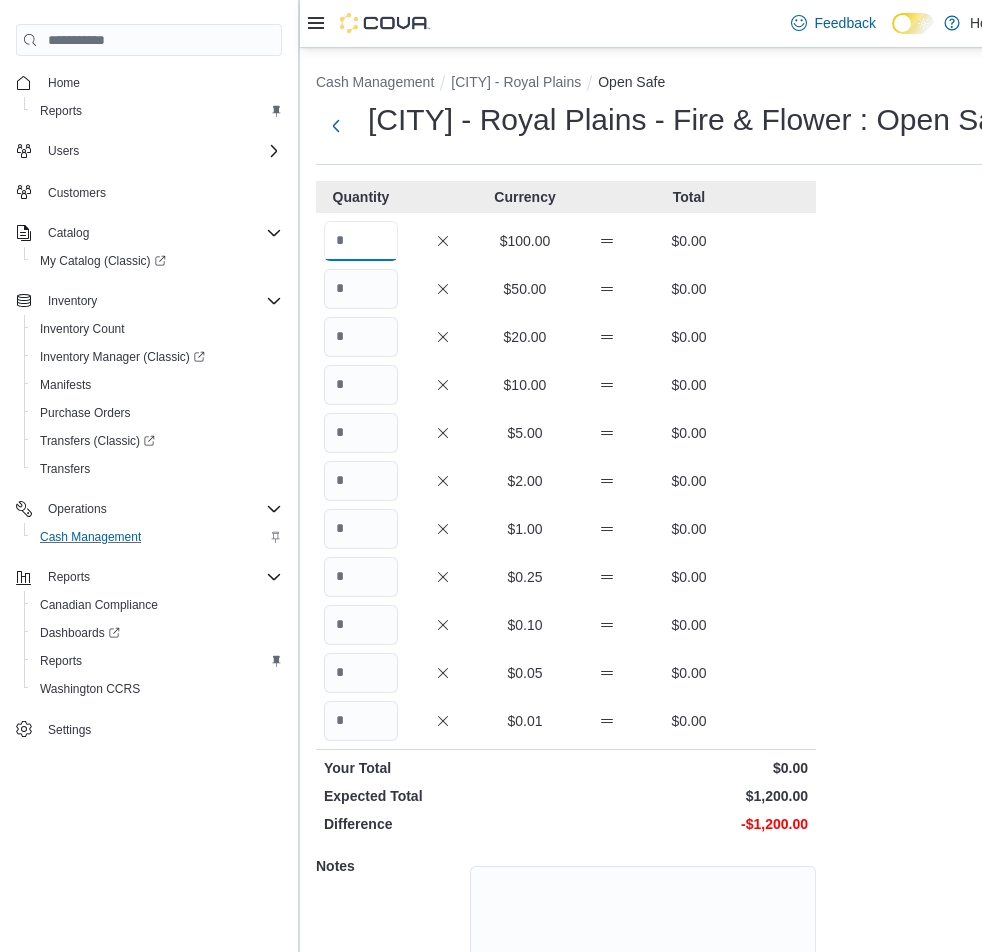 click at bounding box center (361, 241) 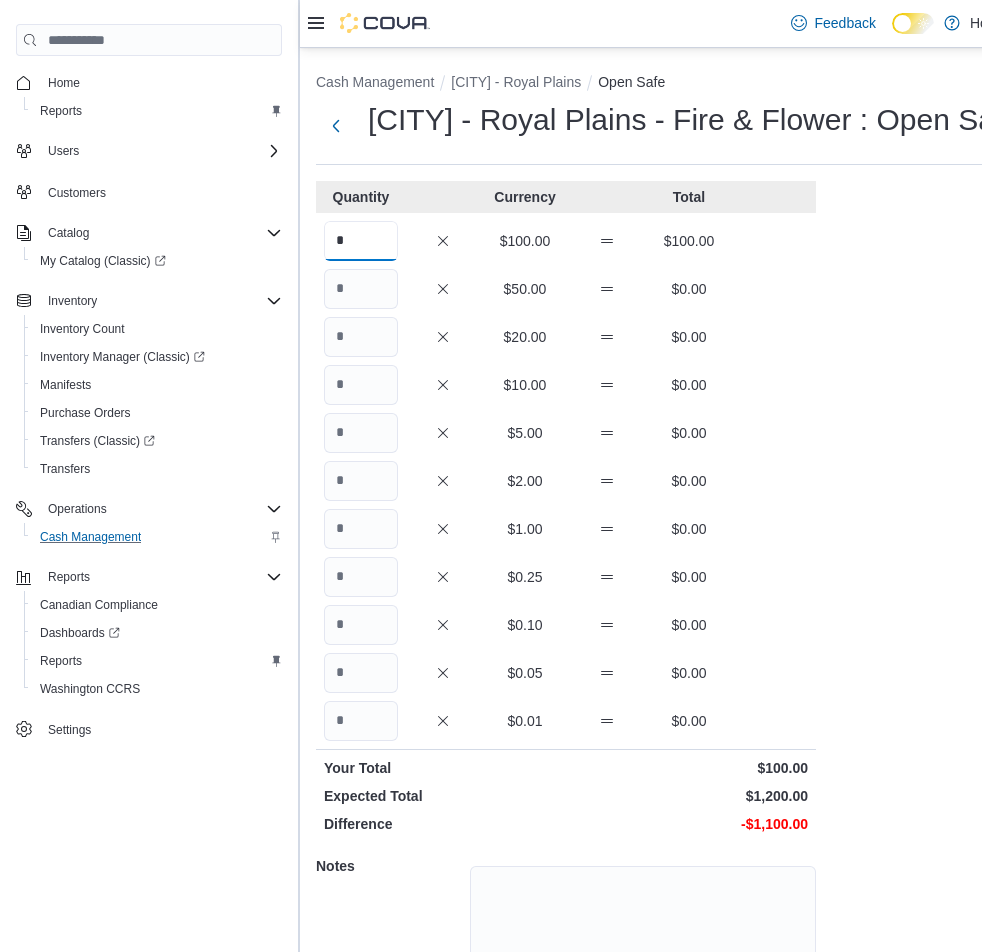 type on "*" 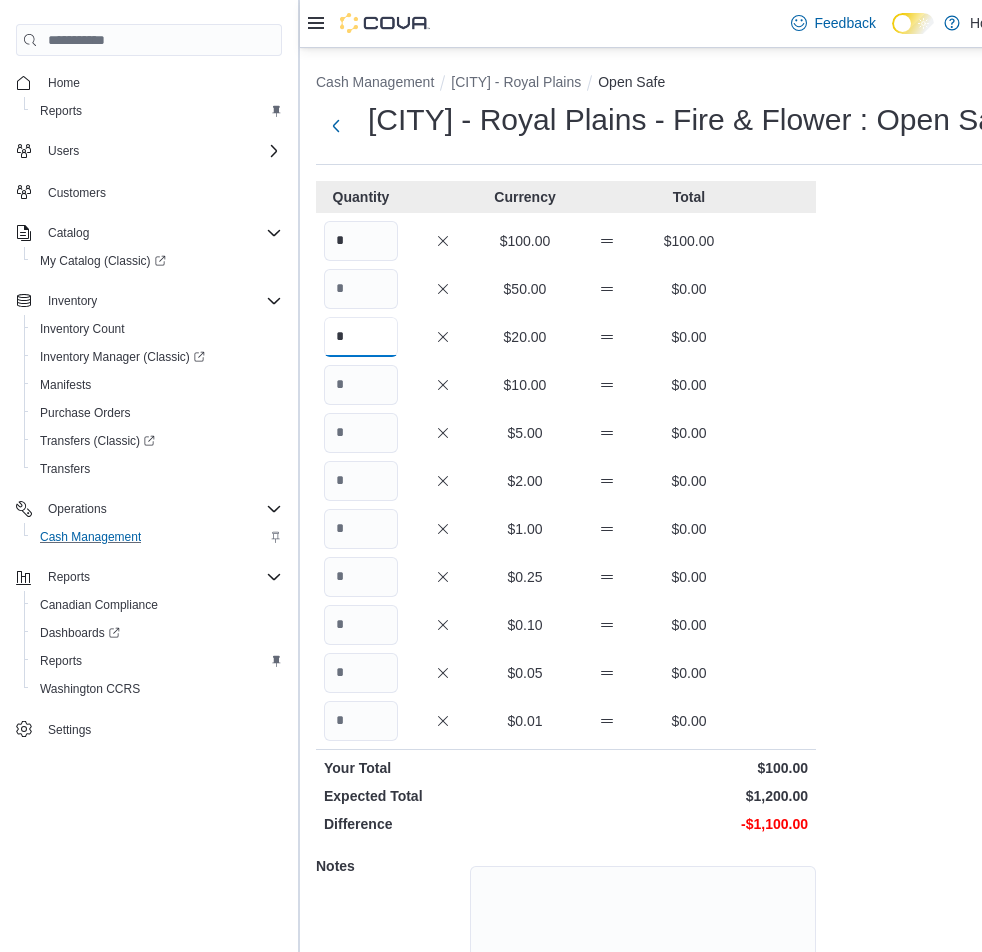 type on "*" 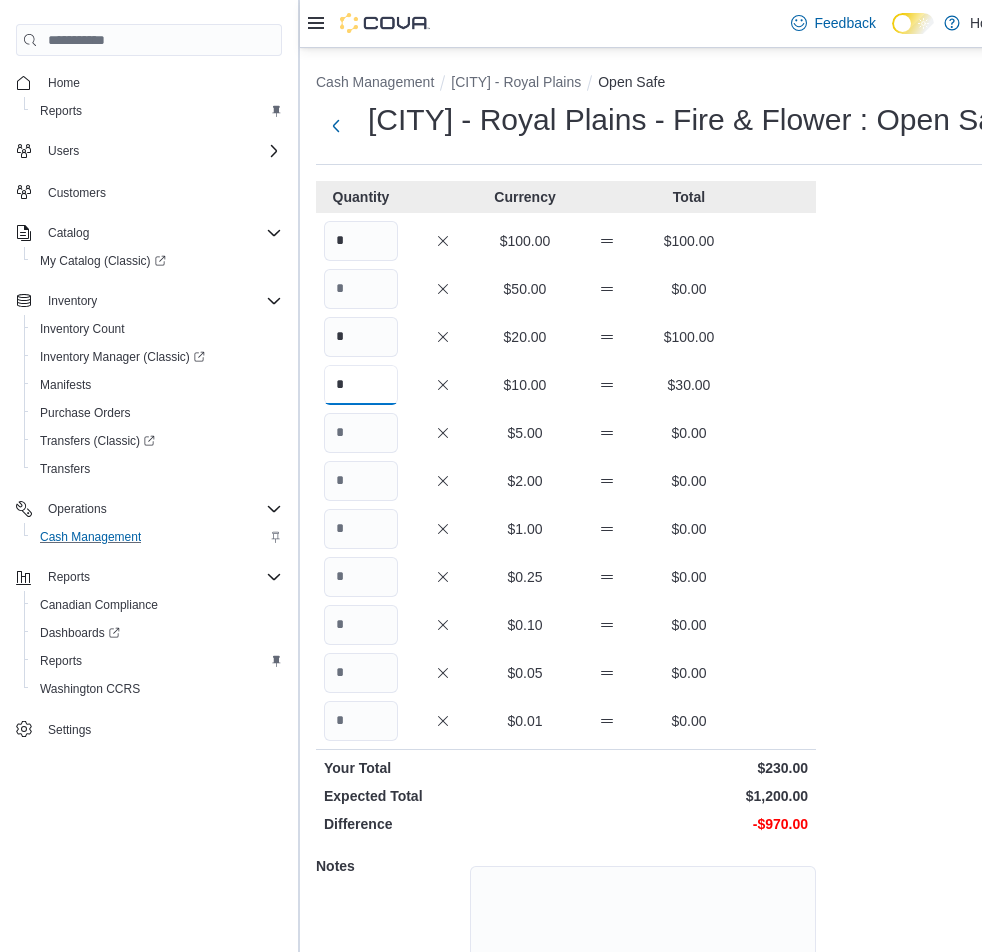 type on "*" 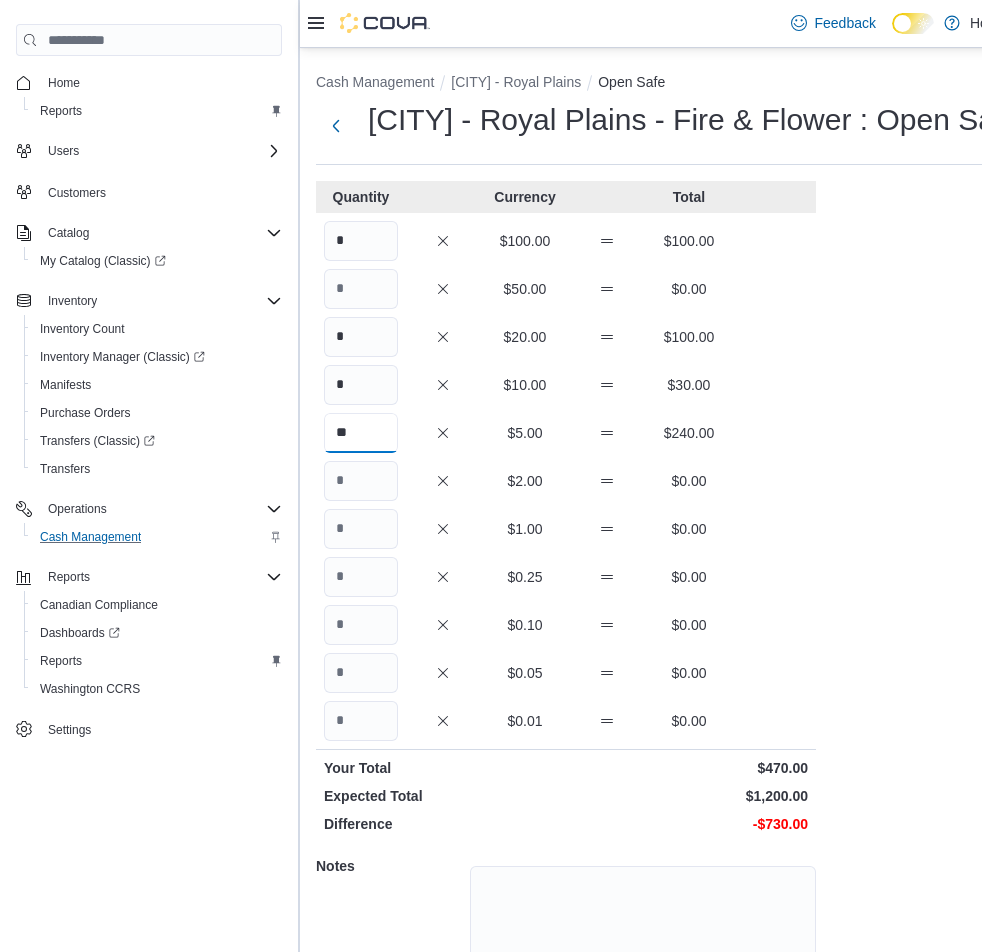 type on "**" 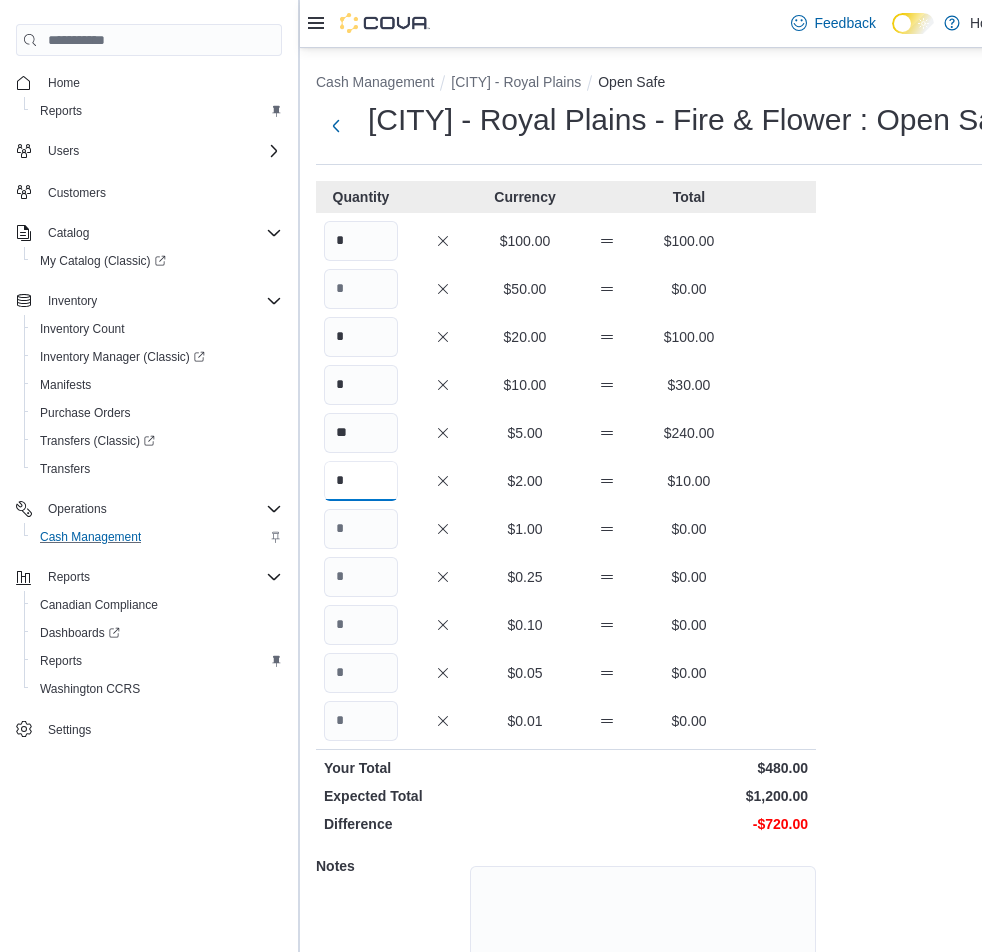 type on "*" 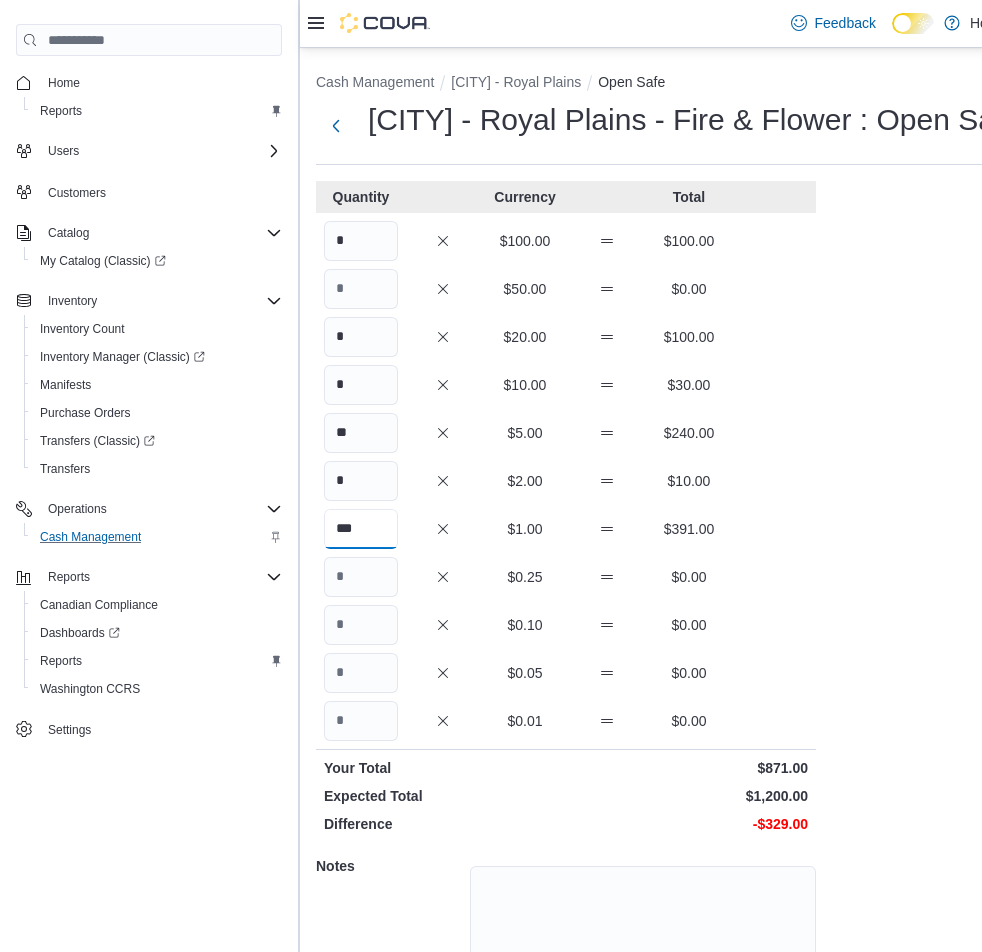 type on "***" 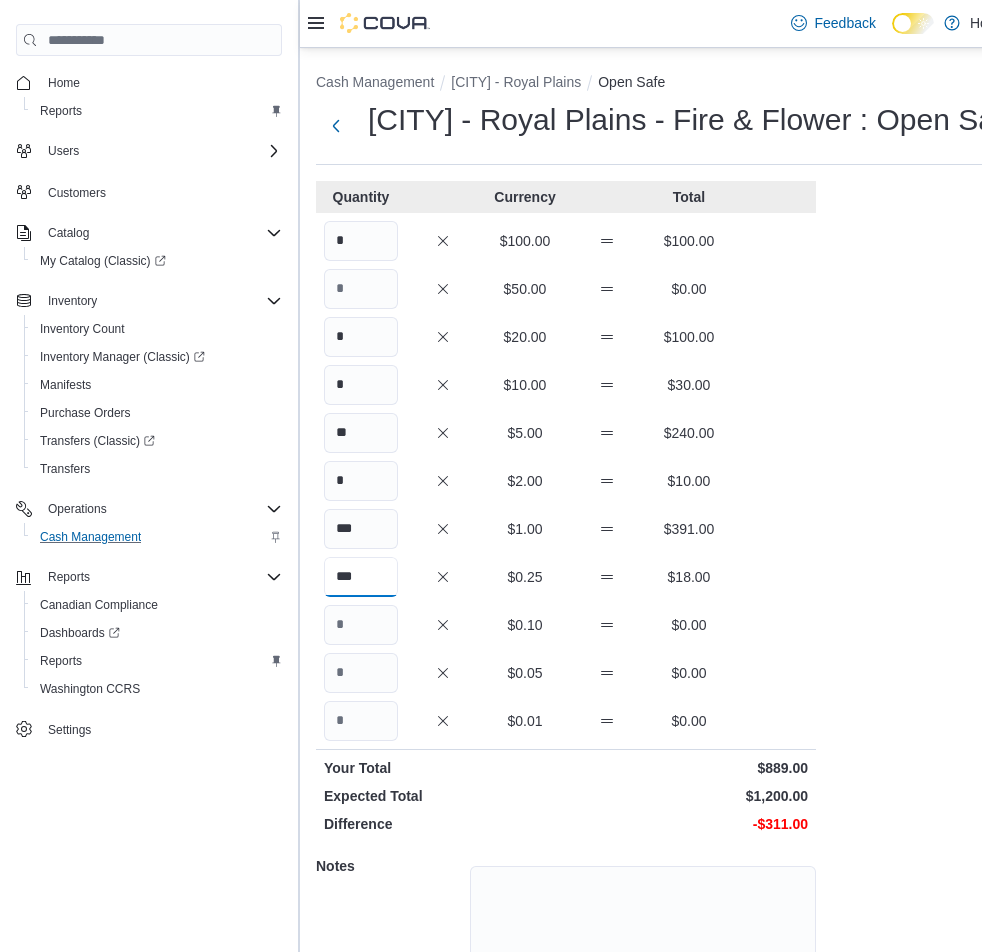 type on "***" 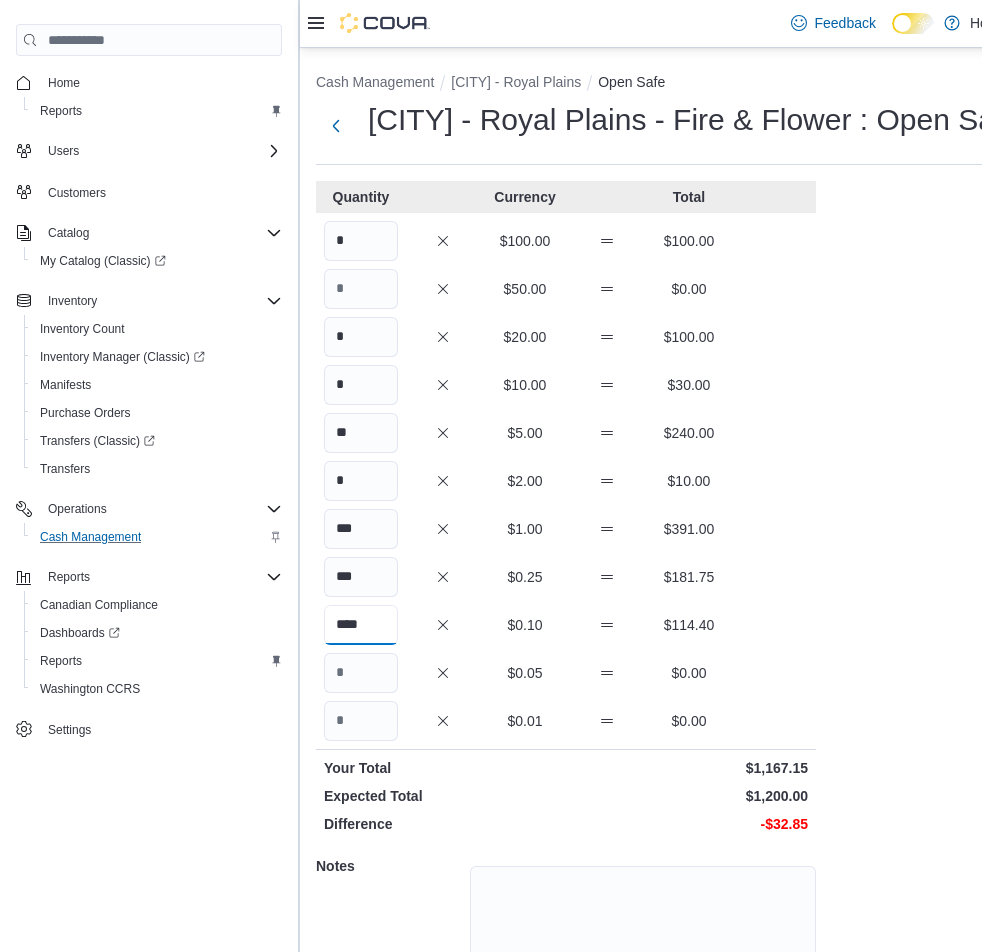 type on "****" 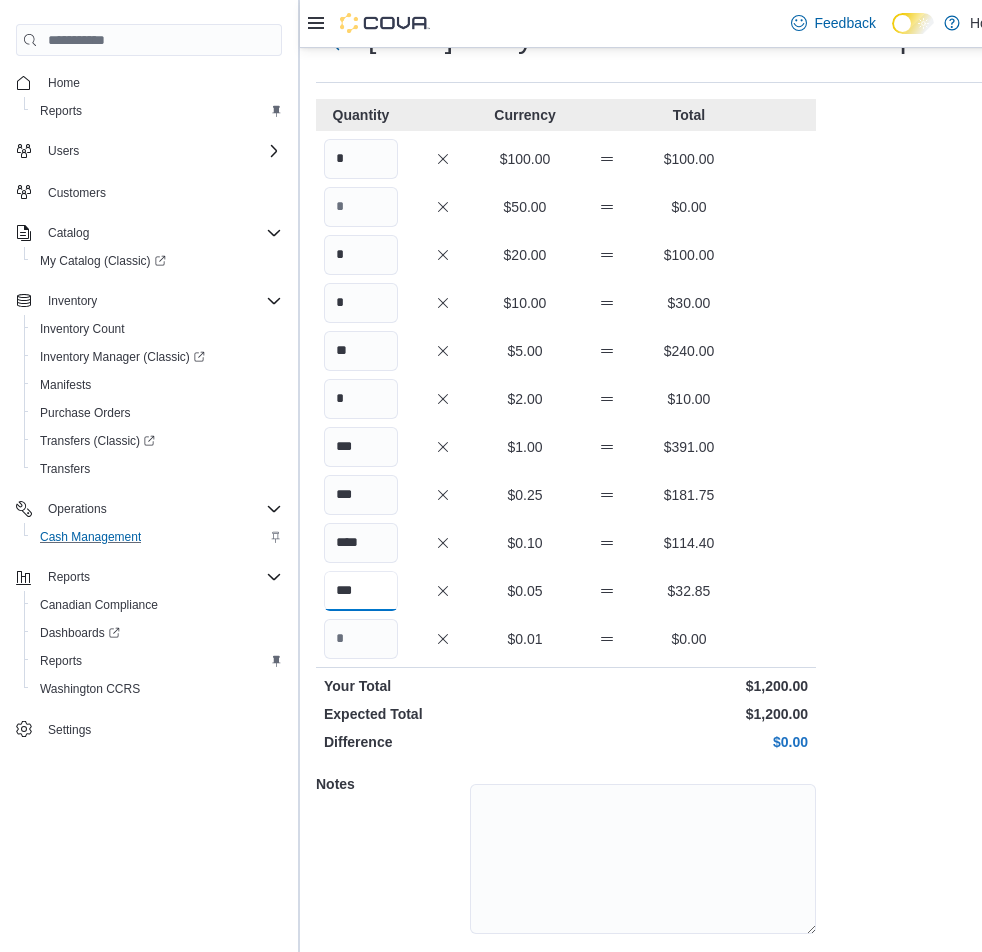 scroll, scrollTop: 179, scrollLeft: 0, axis: vertical 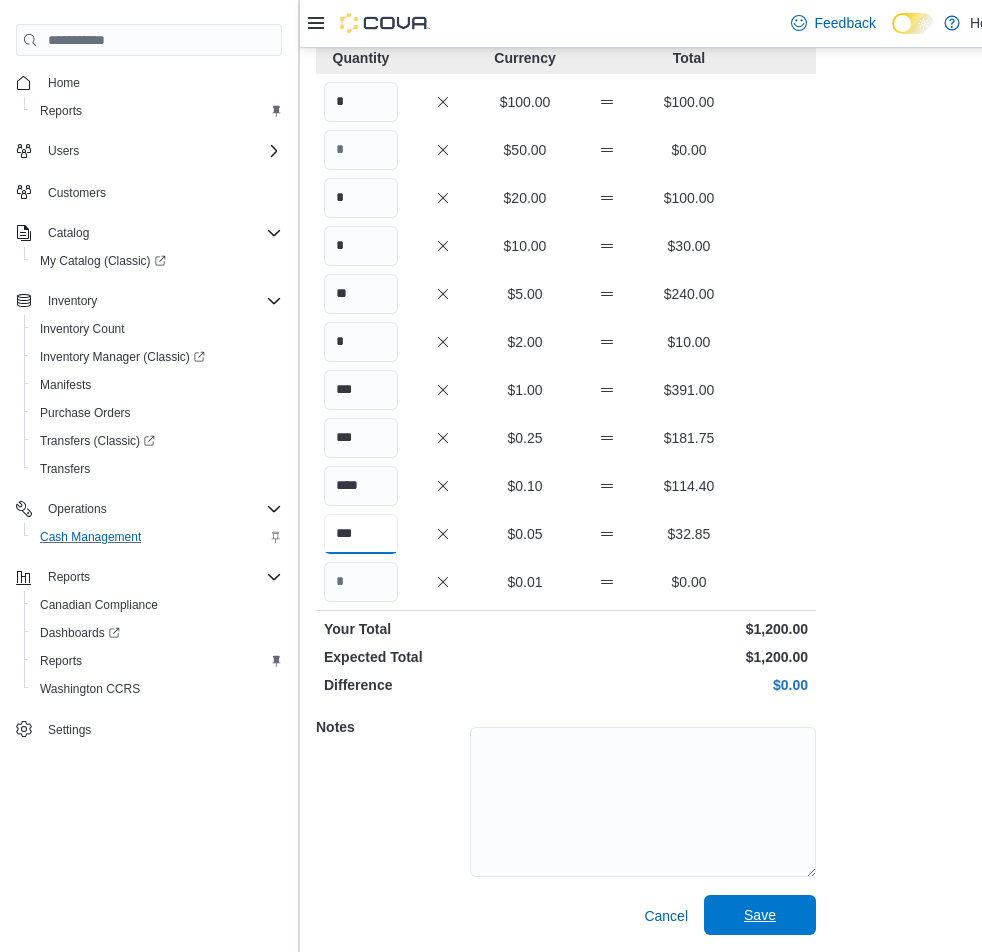 type on "***" 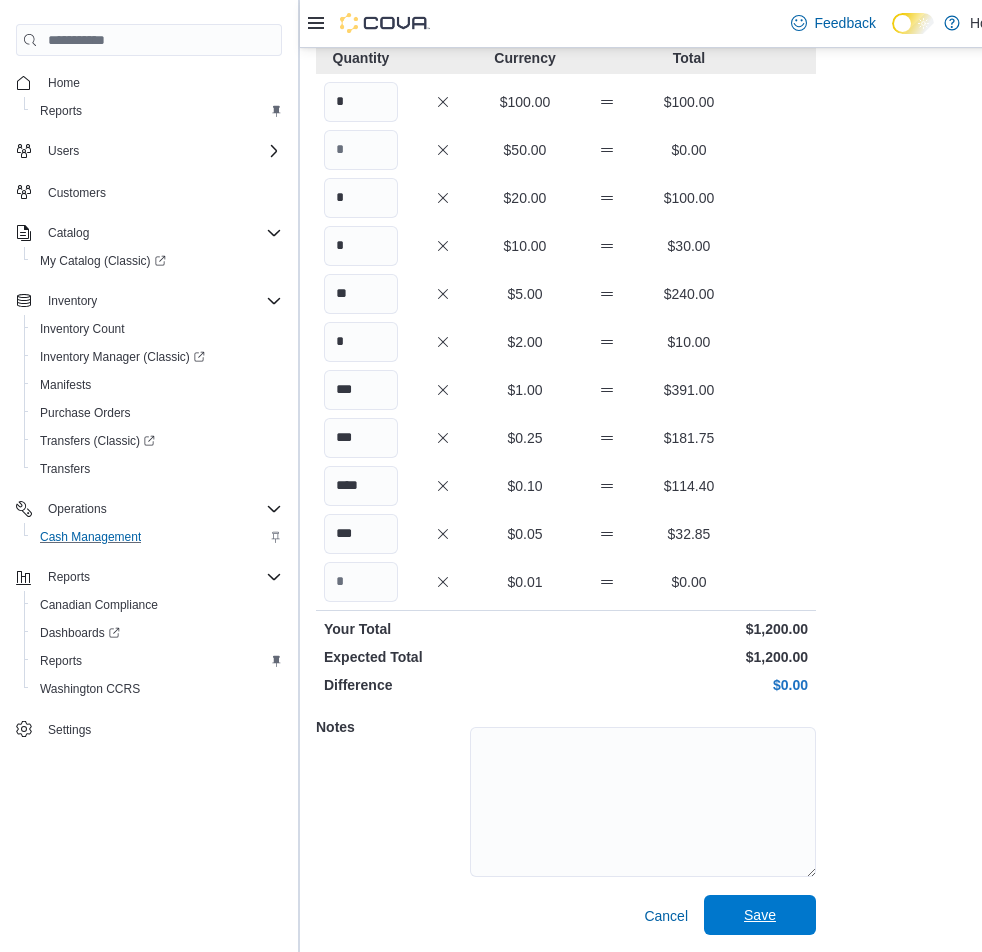 click on "Save" at bounding box center [760, 915] 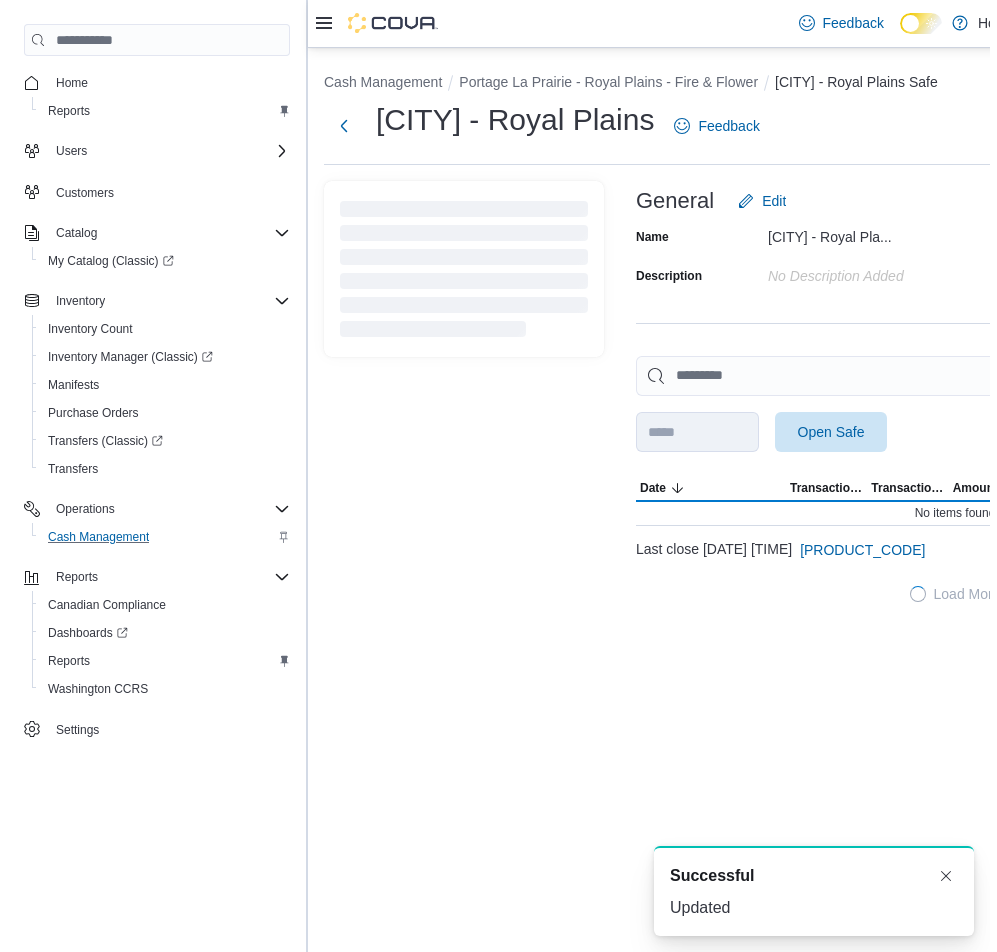 scroll, scrollTop: 0, scrollLeft: 0, axis: both 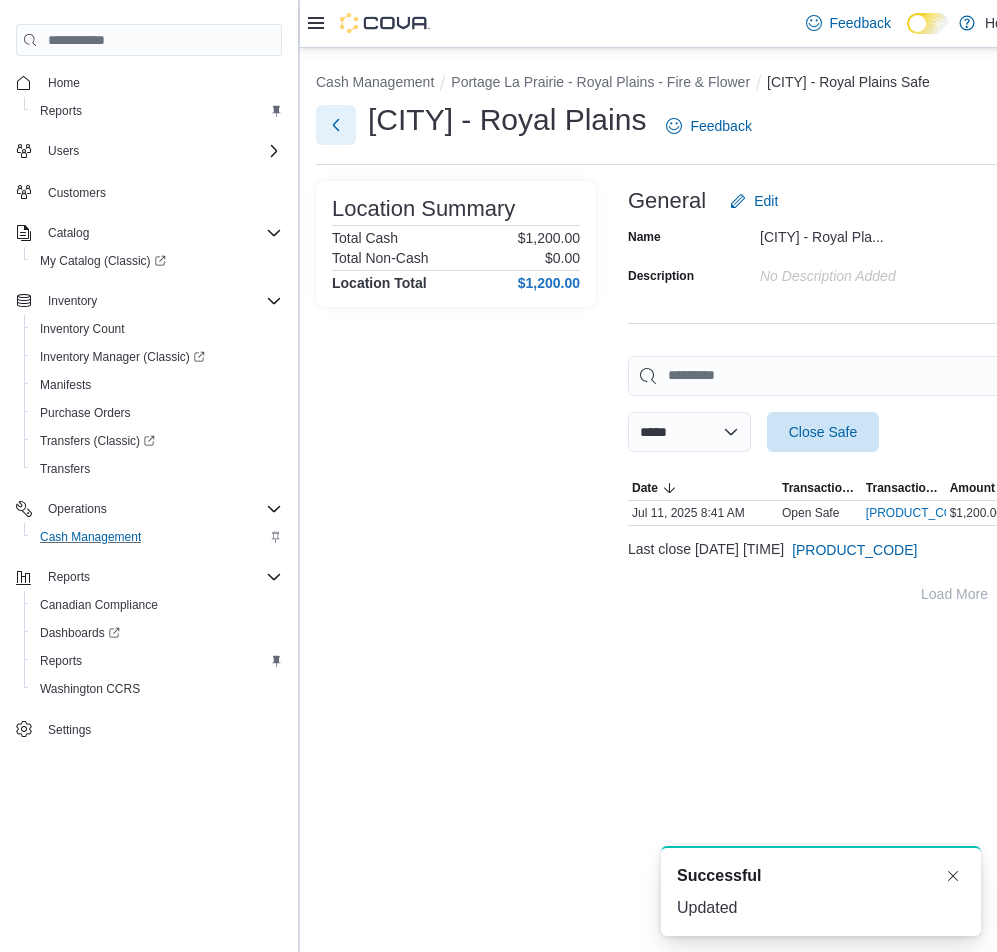 click at bounding box center [336, 125] 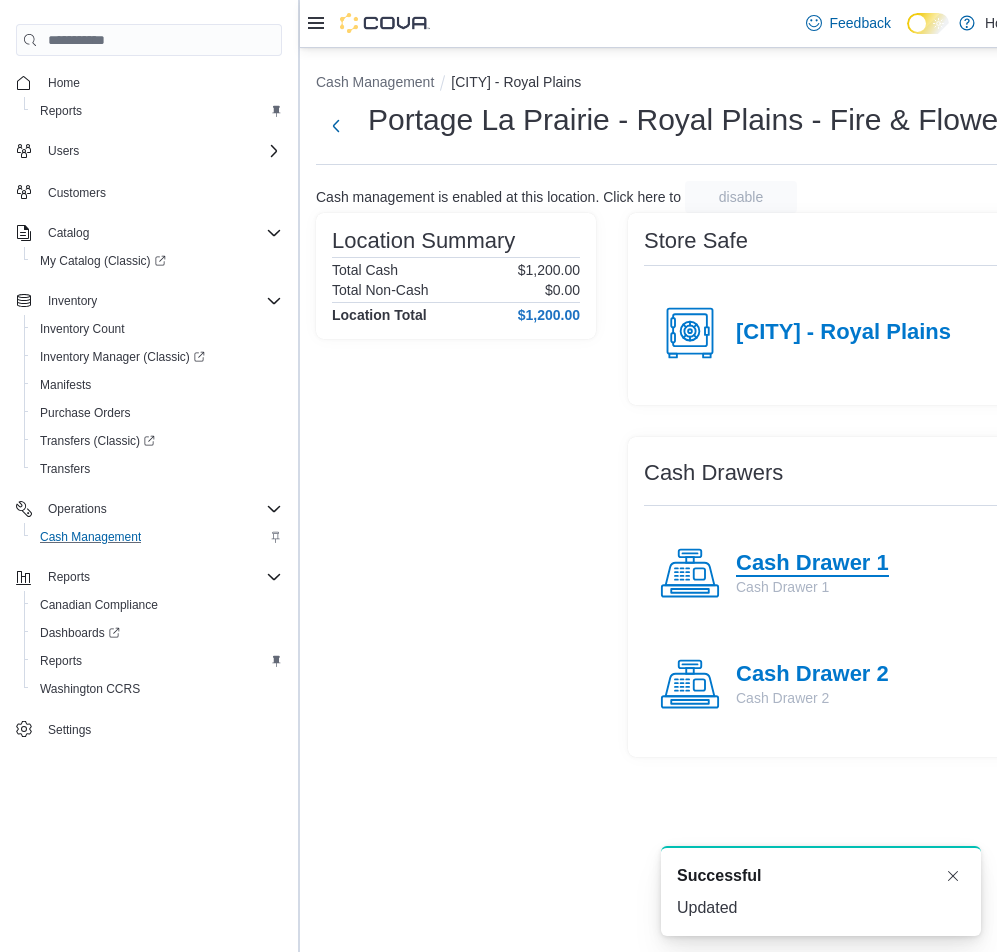 click on "Cash Drawer 1" at bounding box center [812, 564] 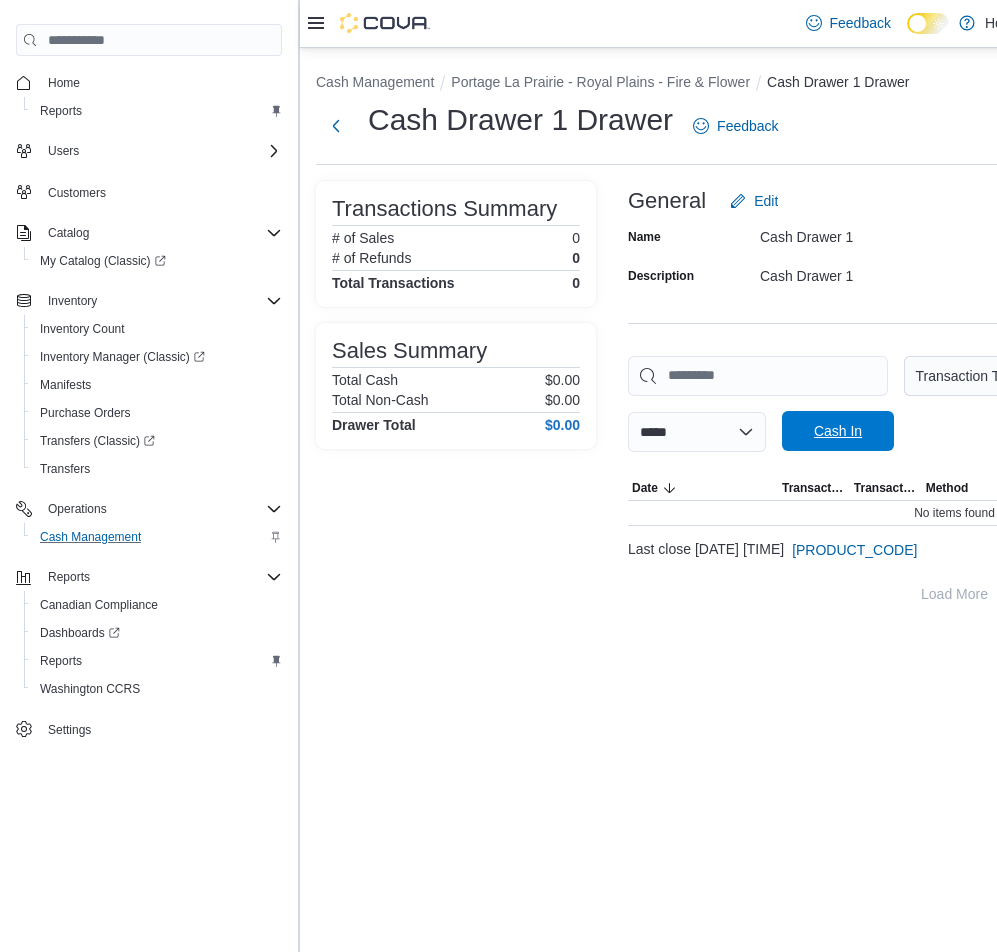 click on "Cash In" at bounding box center (838, 431) 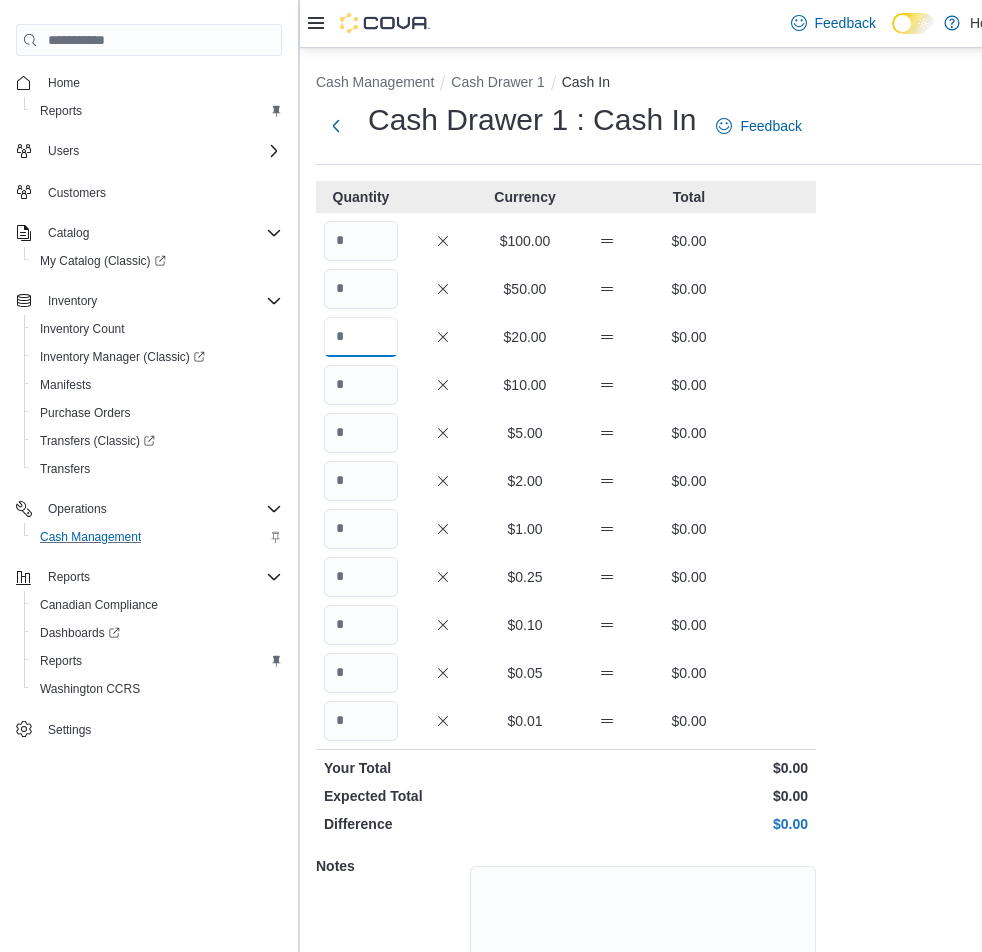 click at bounding box center [361, 337] 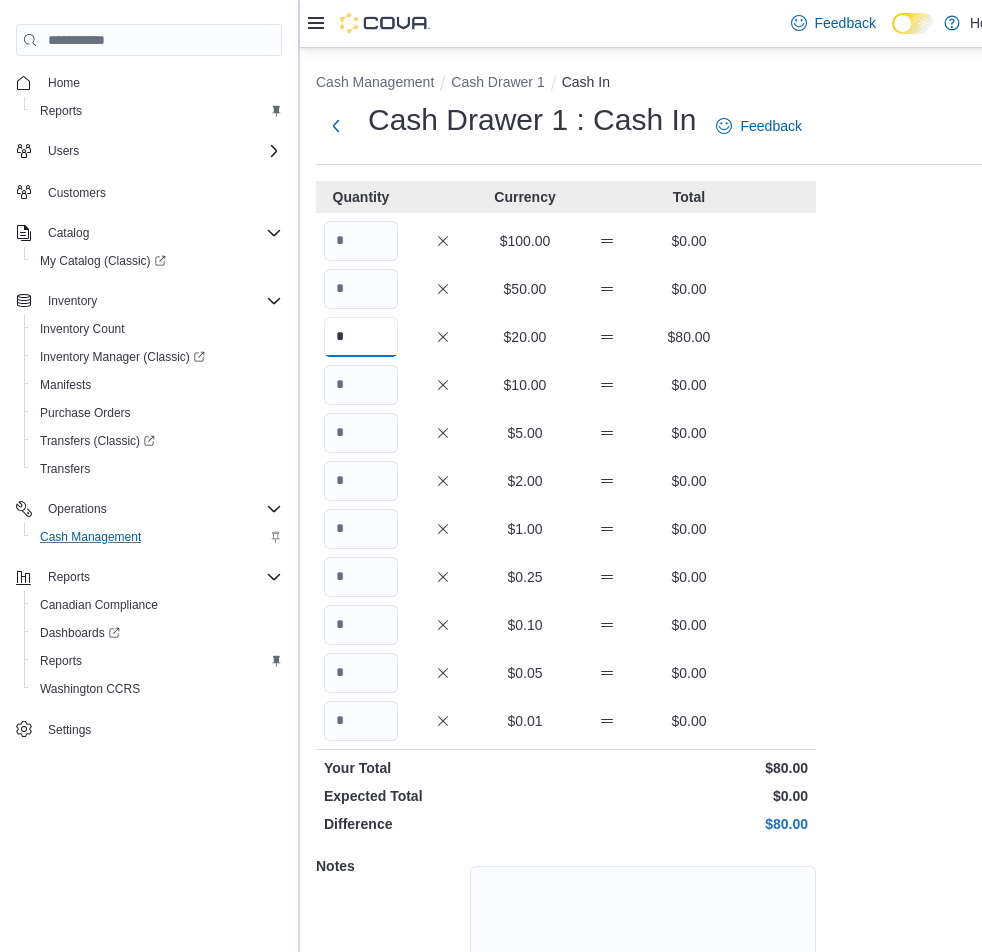 type on "*" 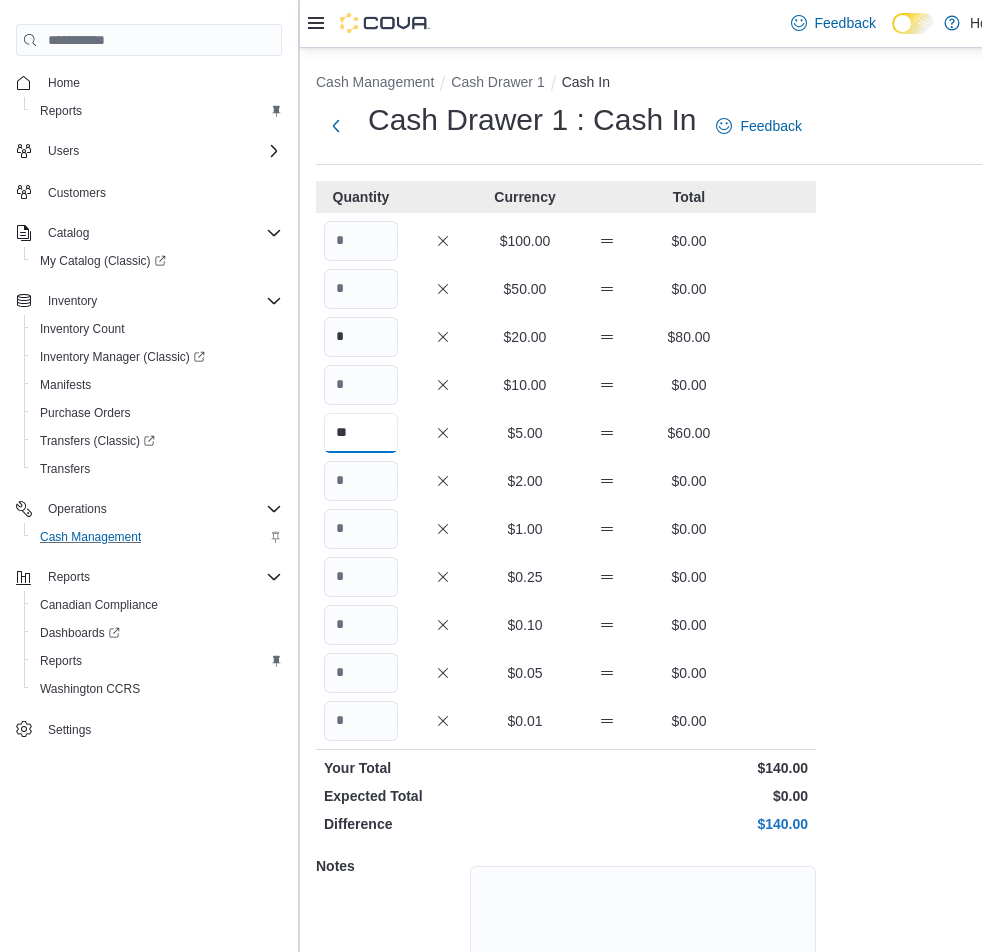 type on "**" 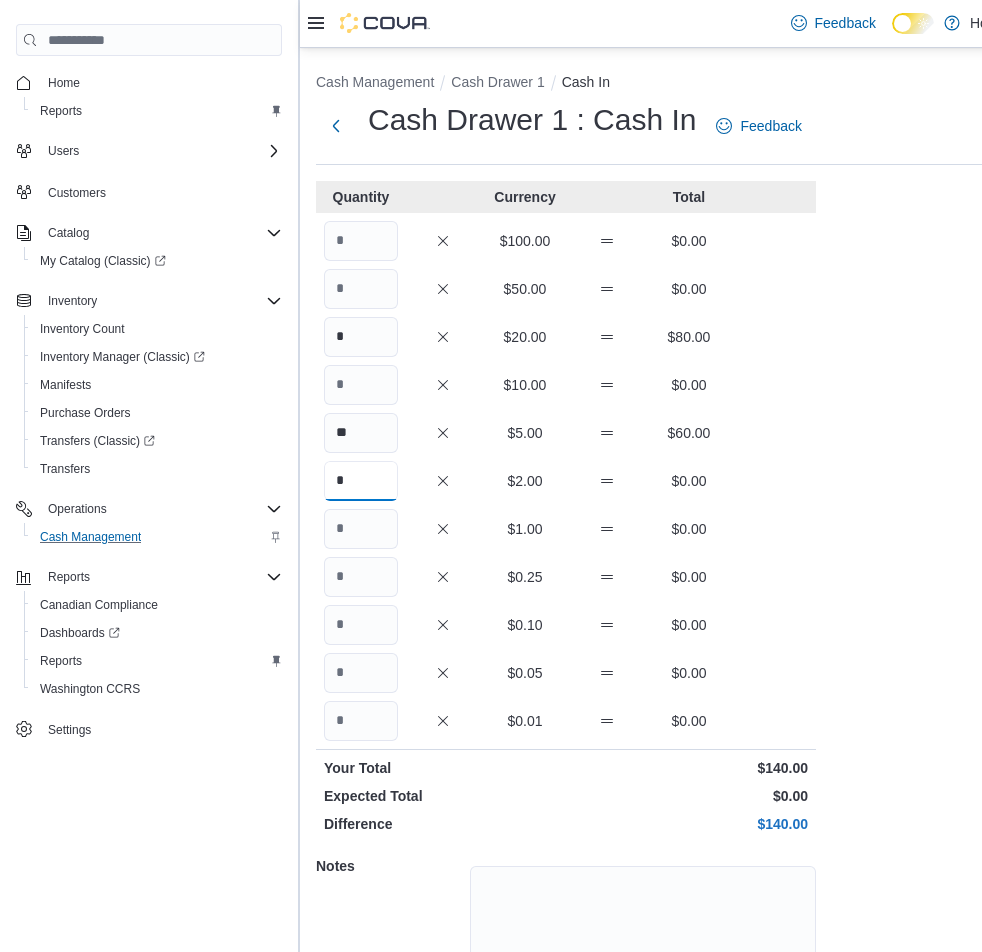 type on "*" 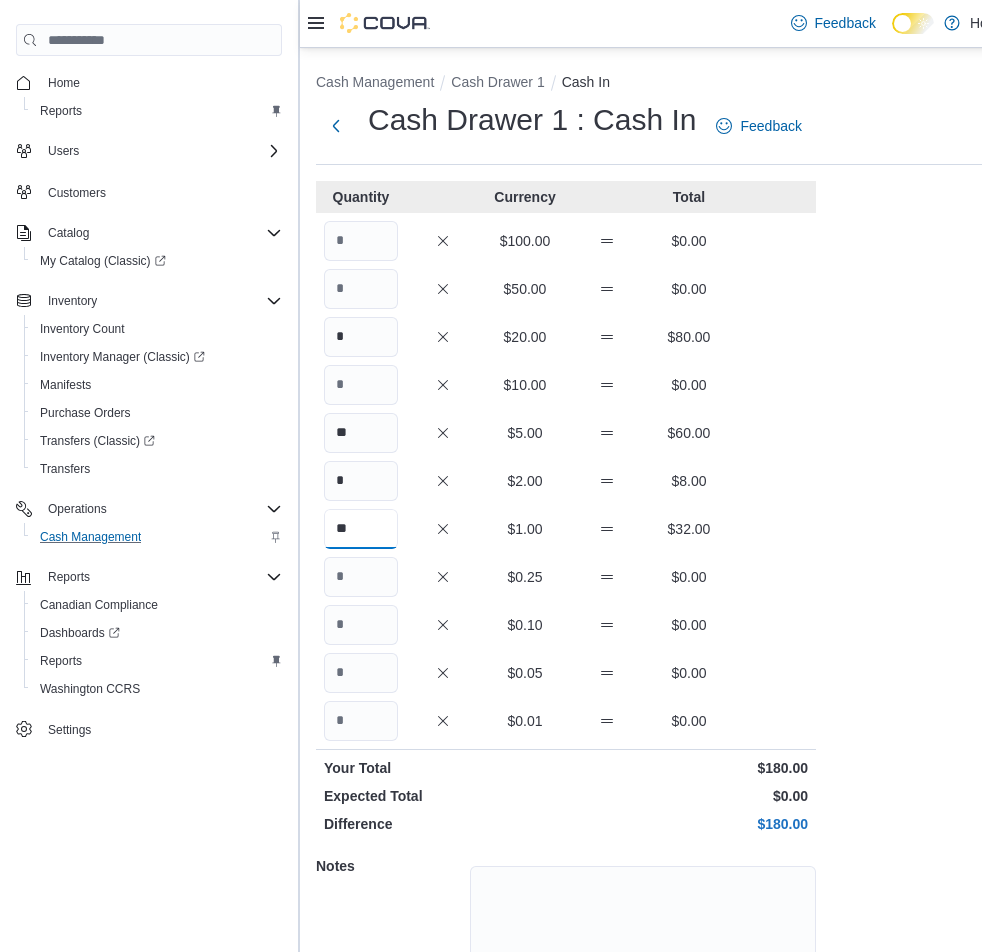 type on "**" 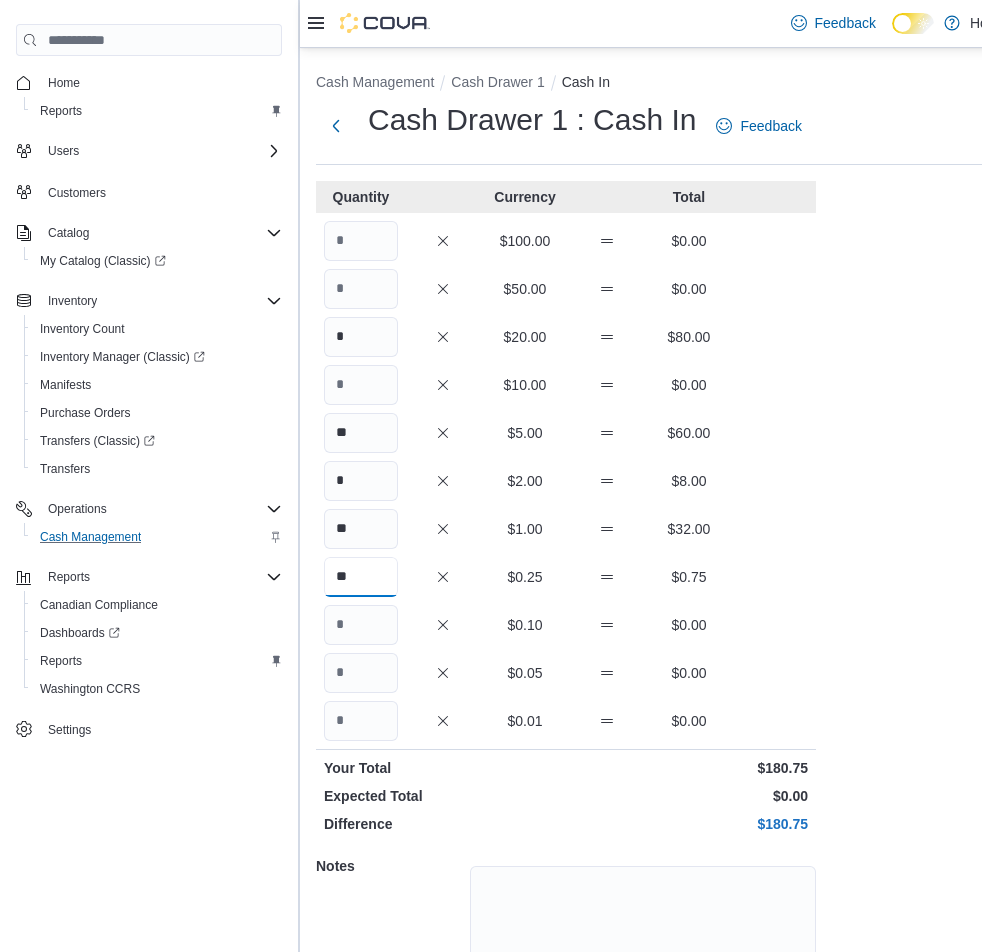 type on "**" 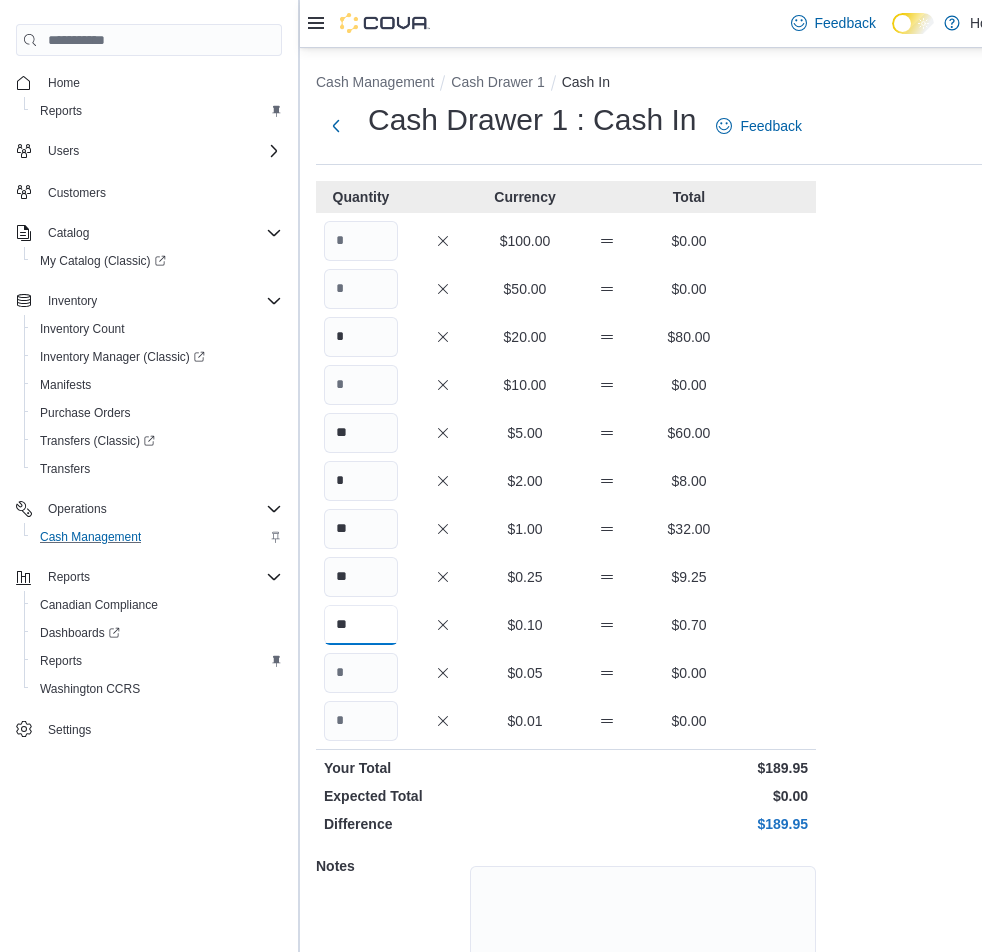 type on "**" 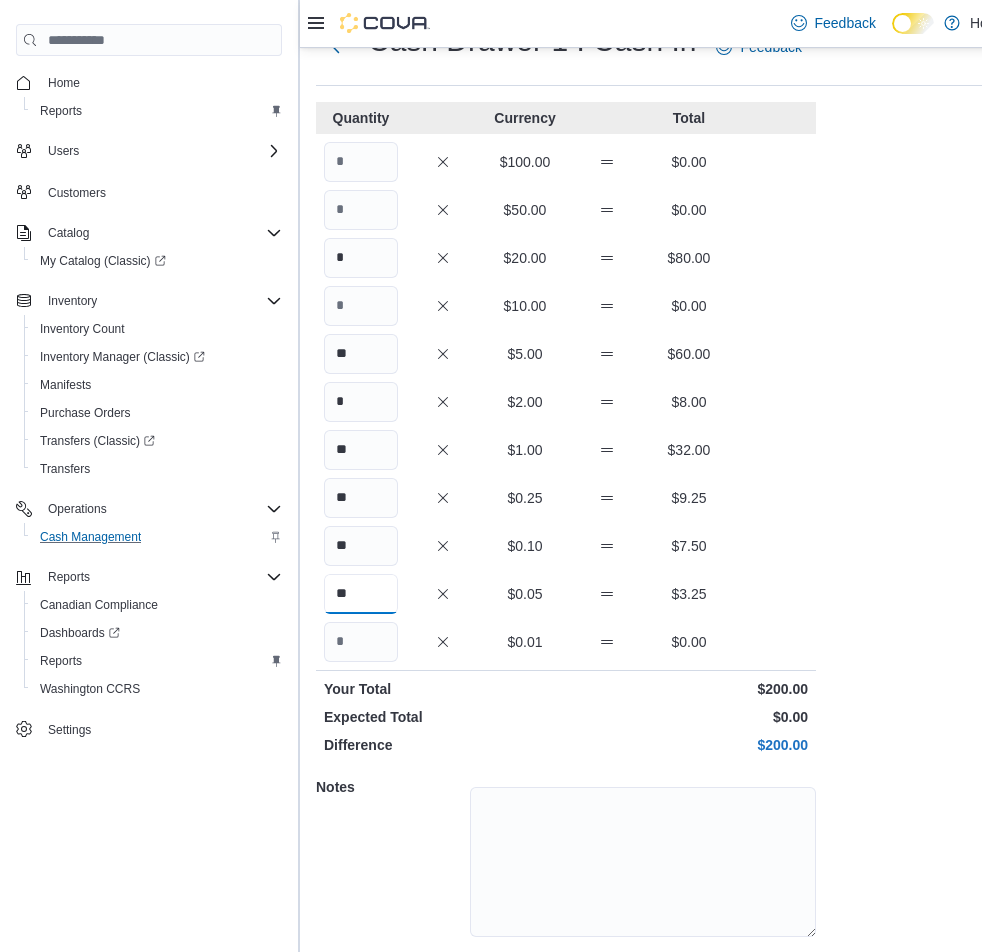scroll, scrollTop: 139, scrollLeft: 0, axis: vertical 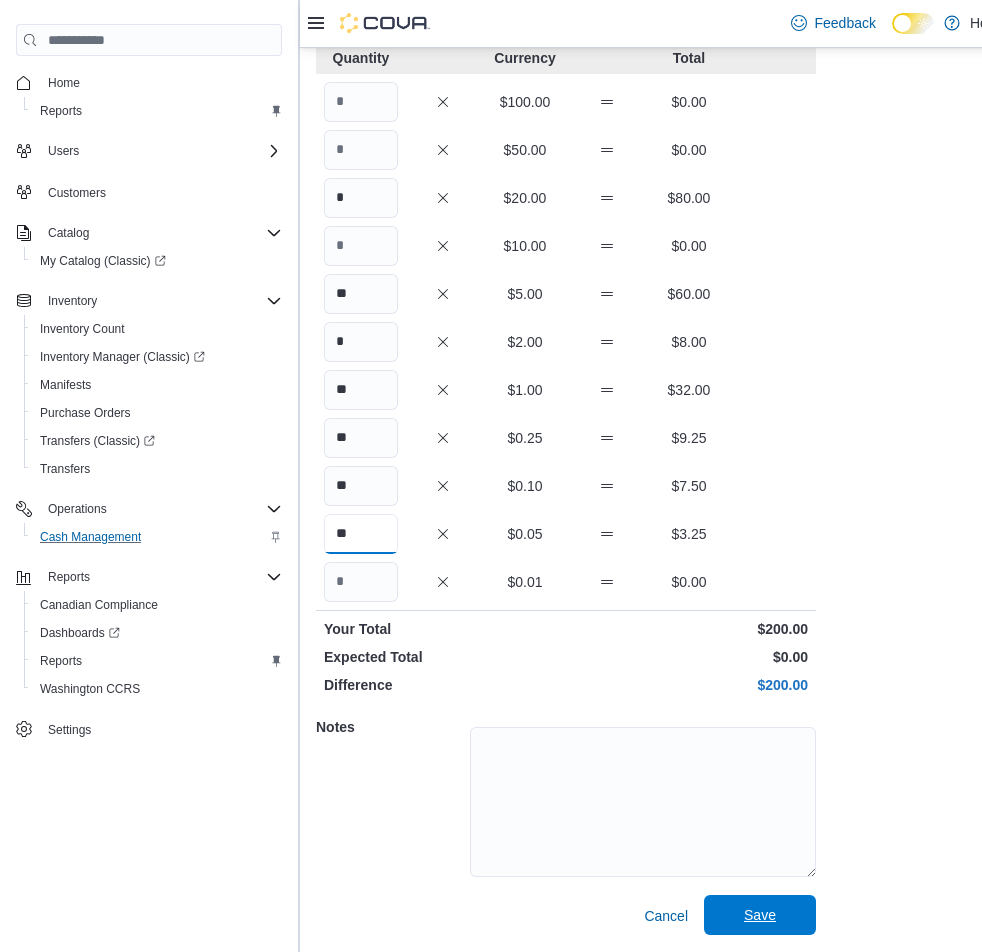 type on "**" 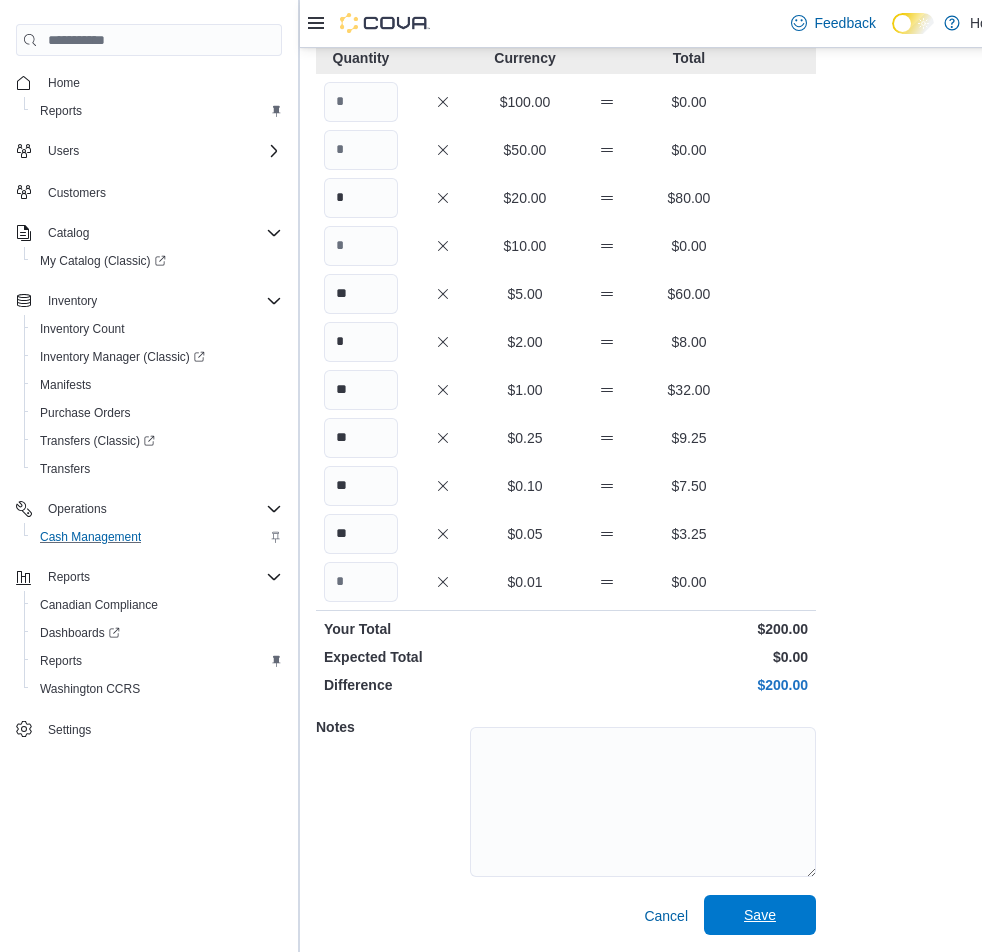 click on "Save" at bounding box center (760, 915) 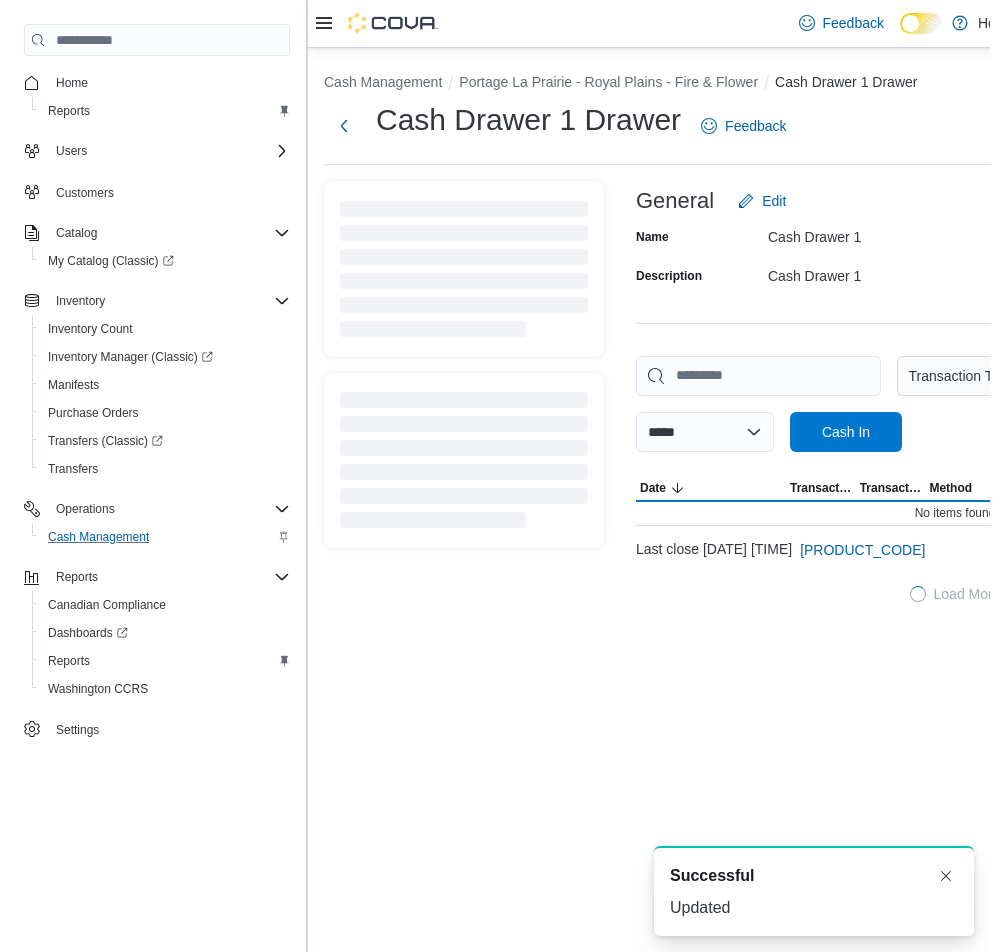 scroll, scrollTop: 0, scrollLeft: 0, axis: both 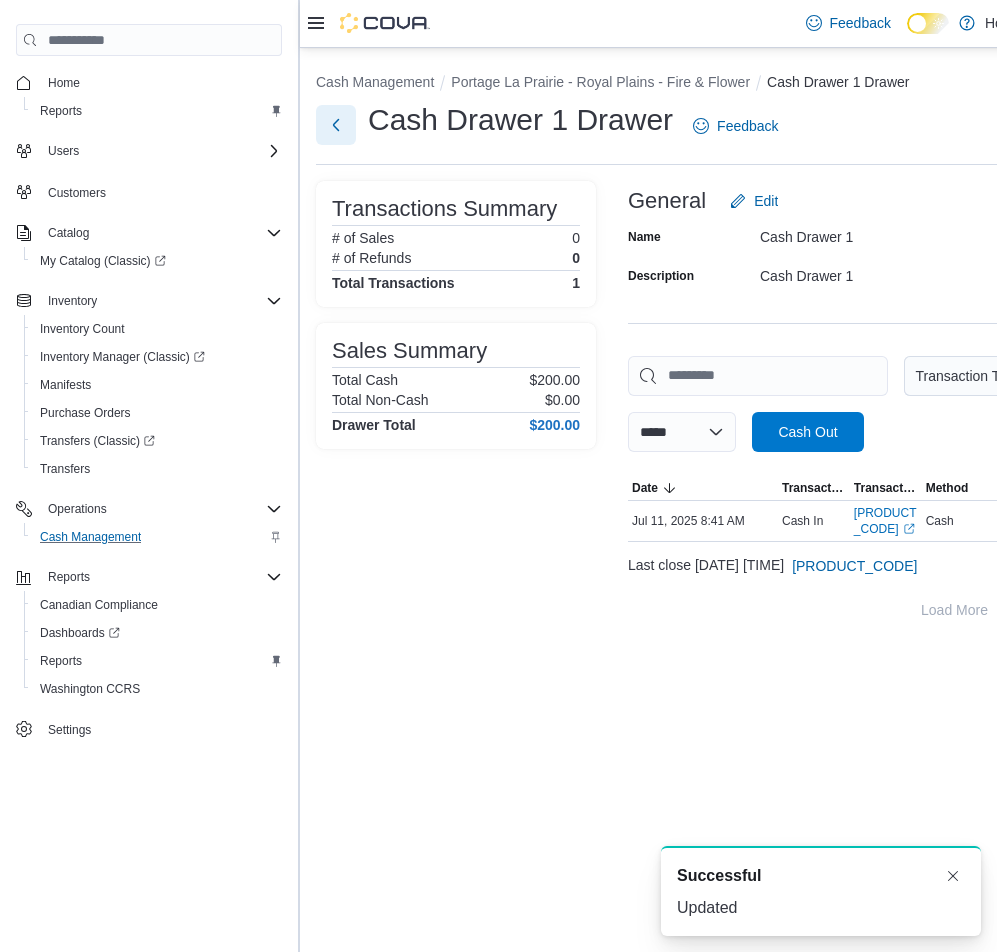 click at bounding box center [336, 125] 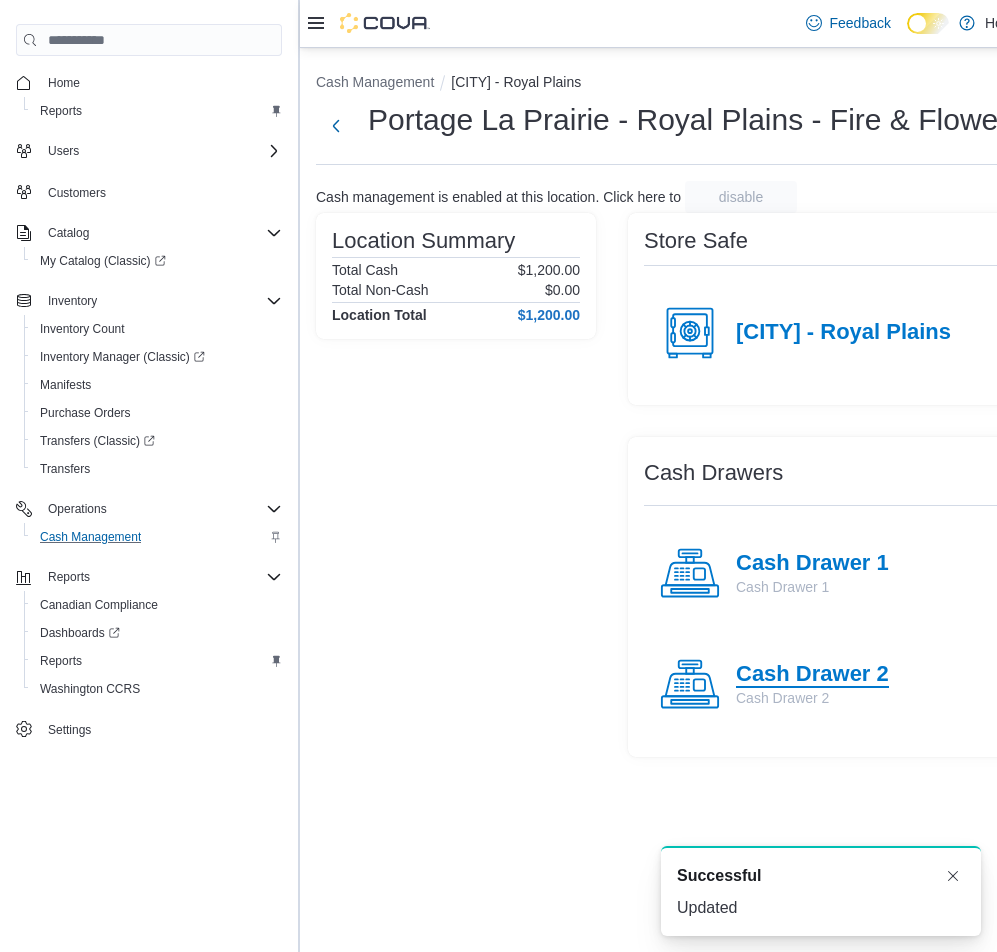 click on "Cash Drawer 2" at bounding box center (812, 675) 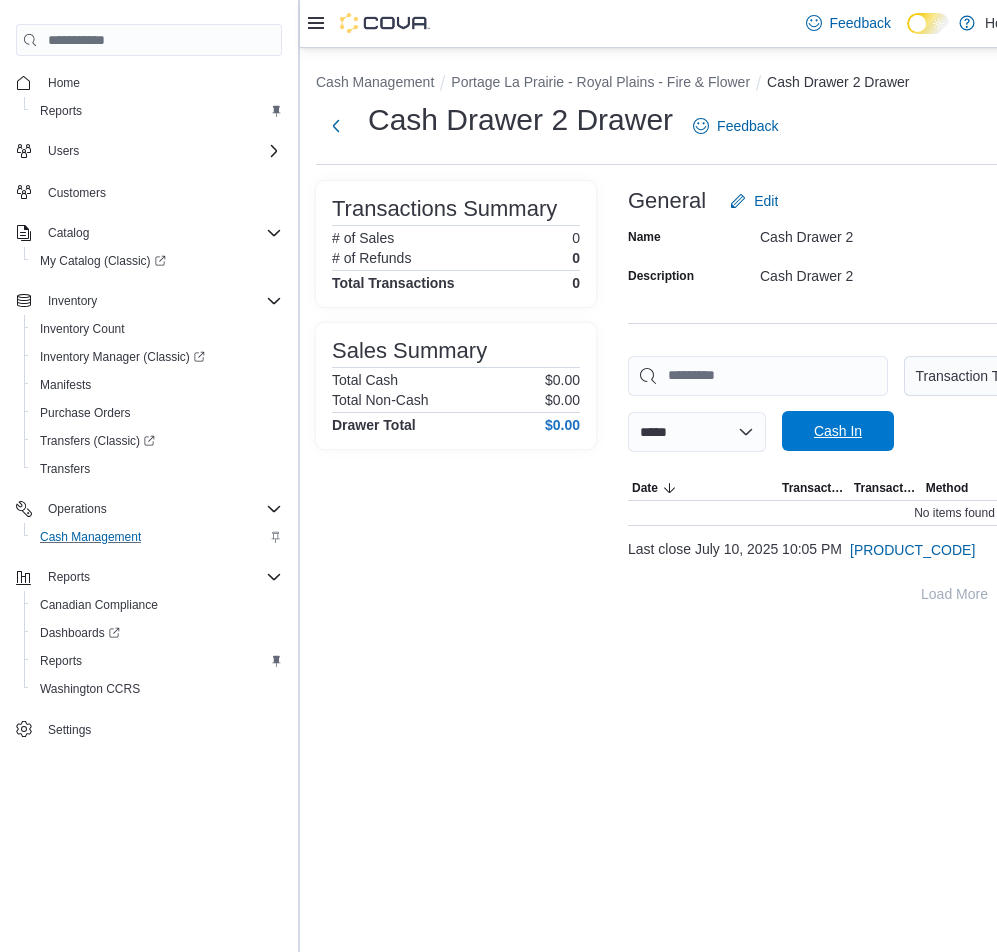 click on "Cash In" at bounding box center (838, 431) 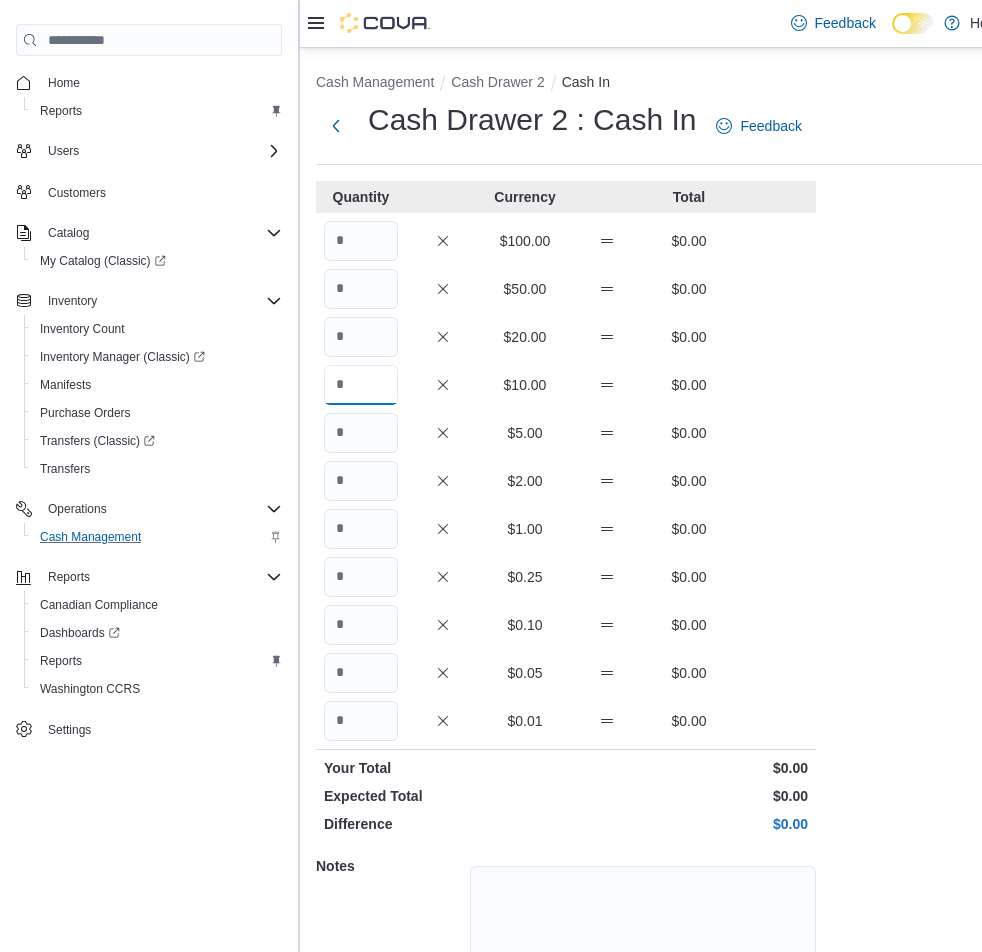 click at bounding box center [361, 385] 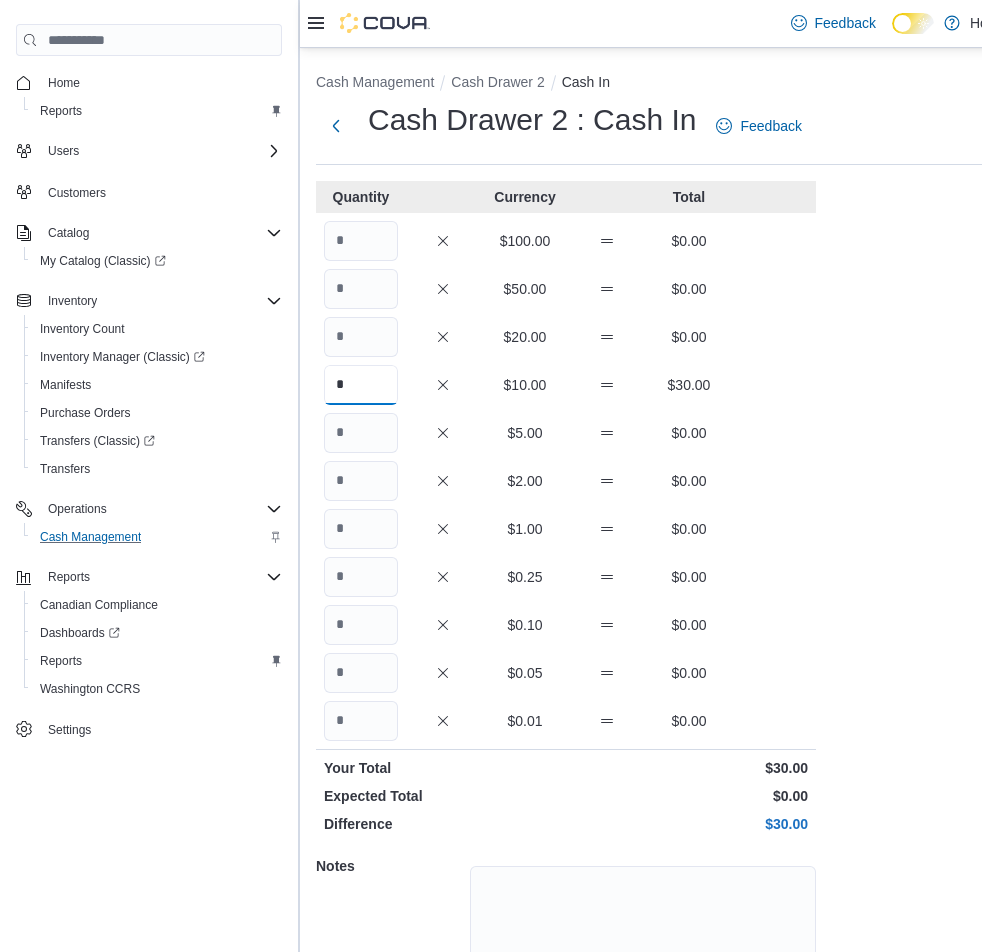 type on "*" 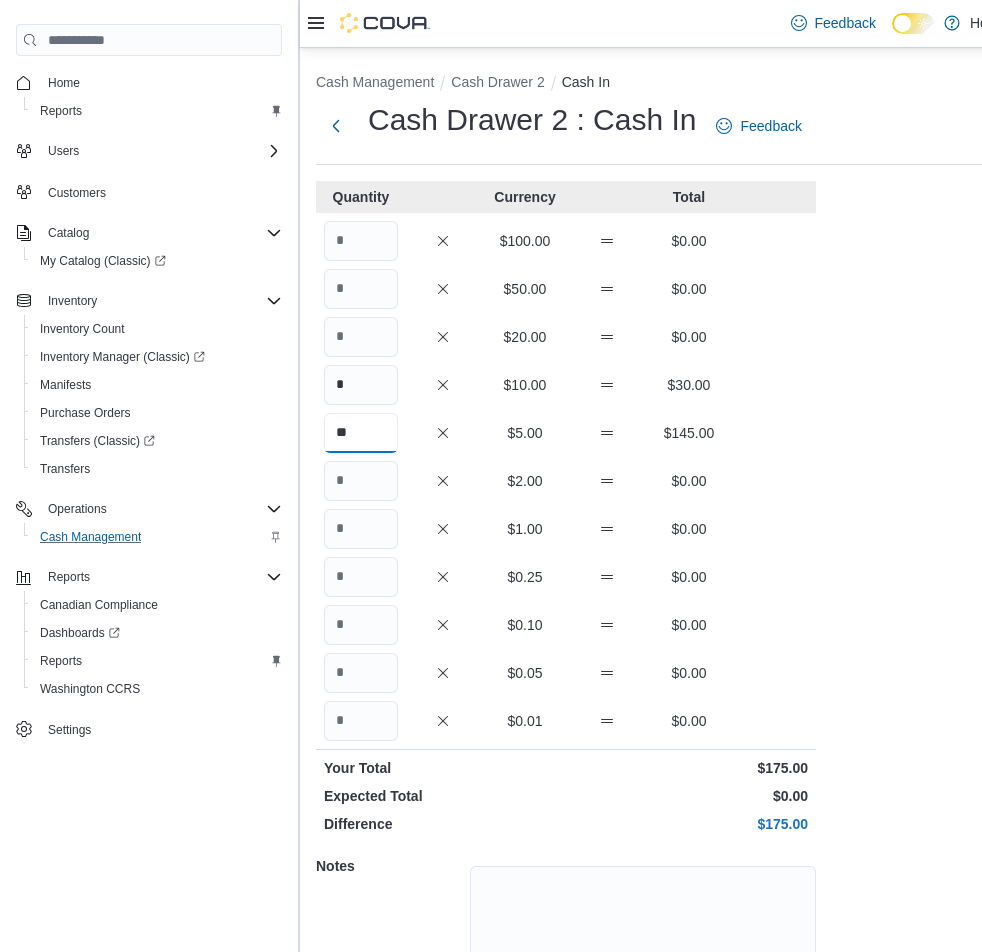 type on "**" 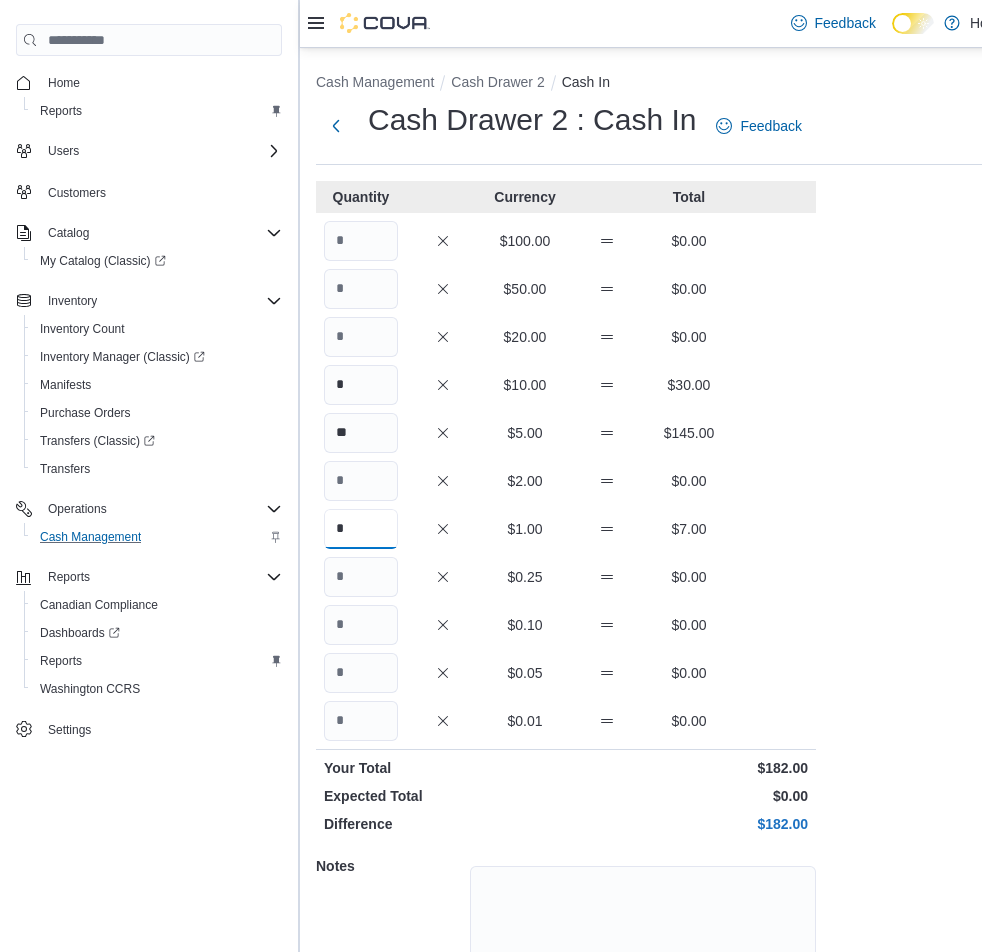 type on "*" 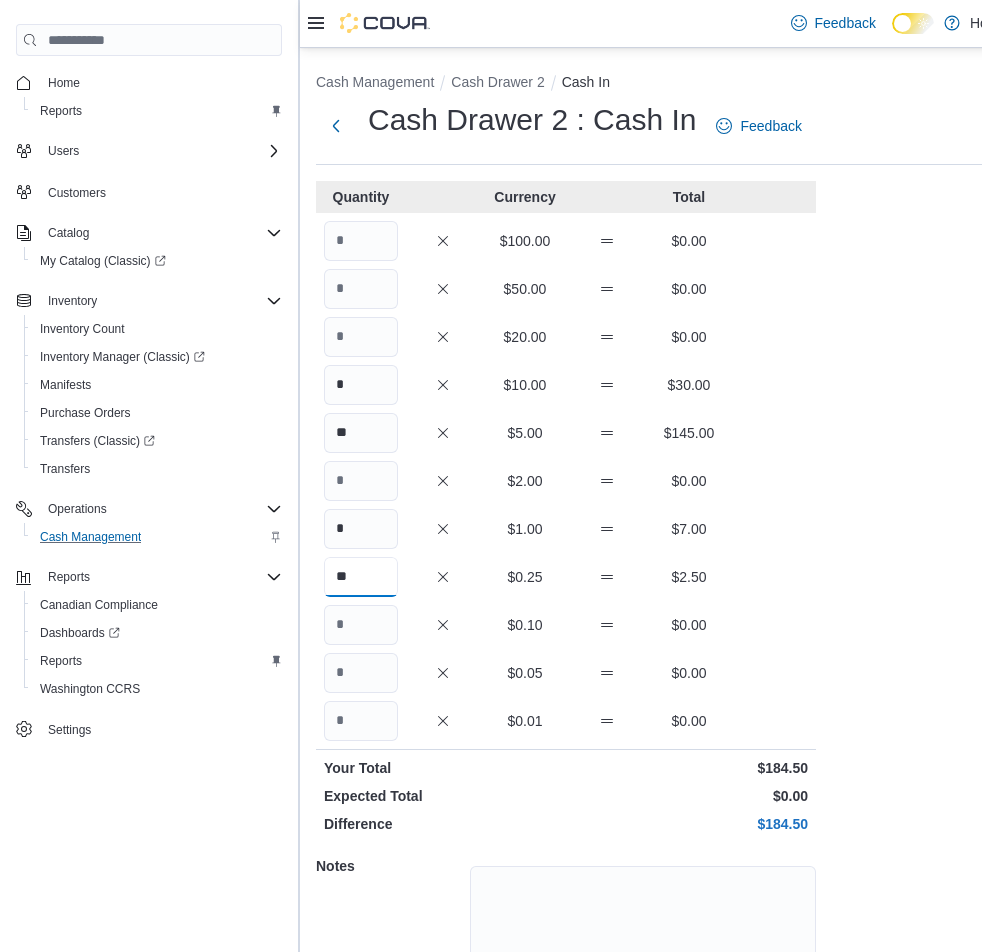 type on "**" 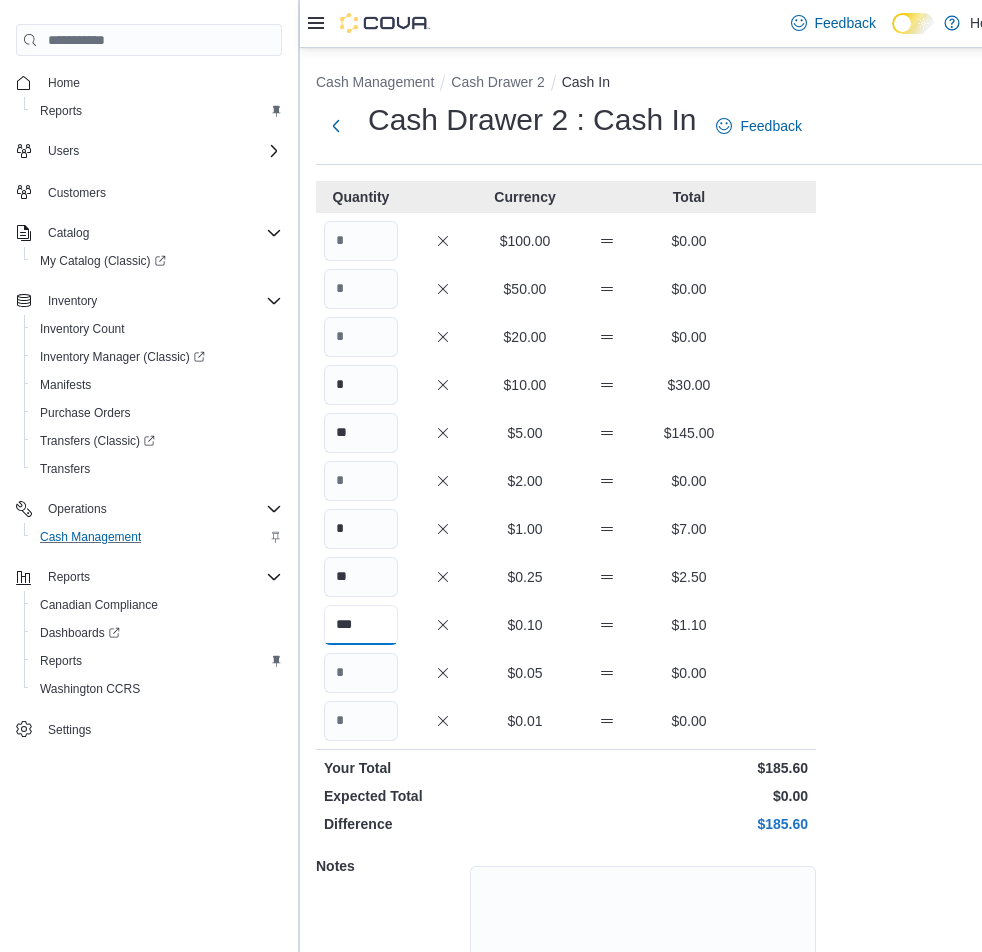 type on "***" 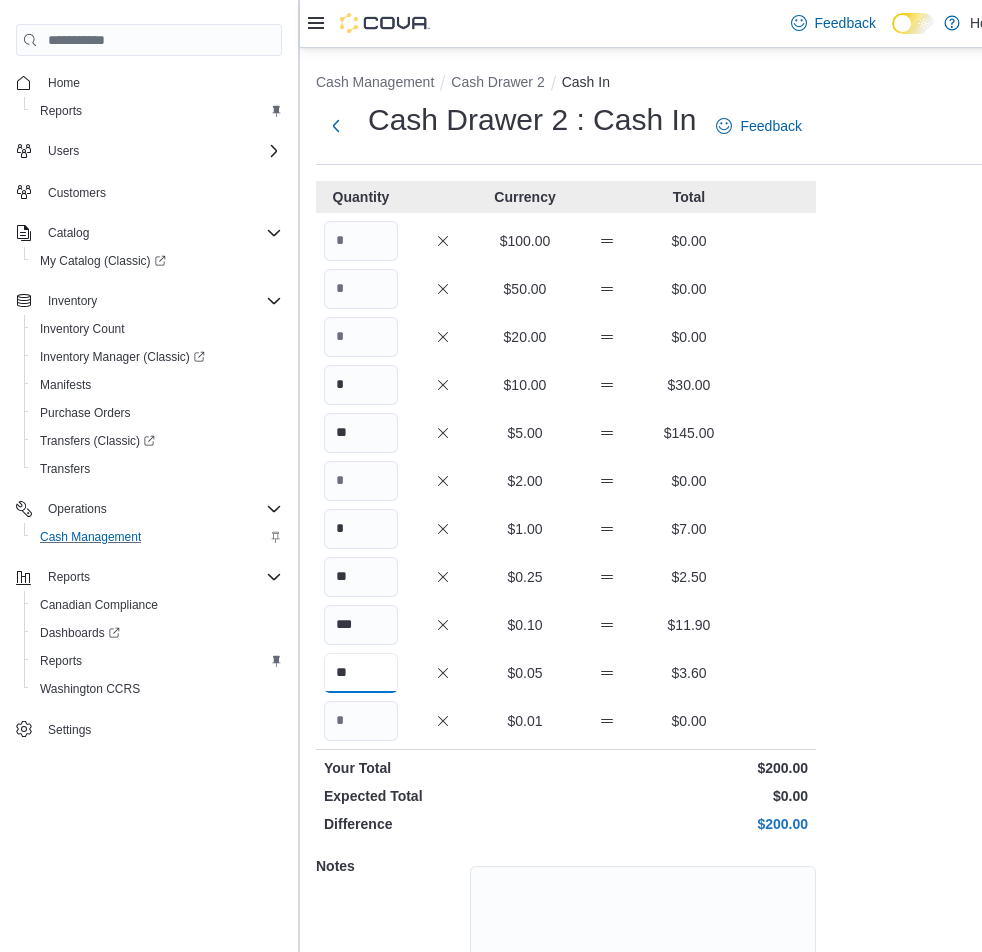 scroll, scrollTop: 139, scrollLeft: 0, axis: vertical 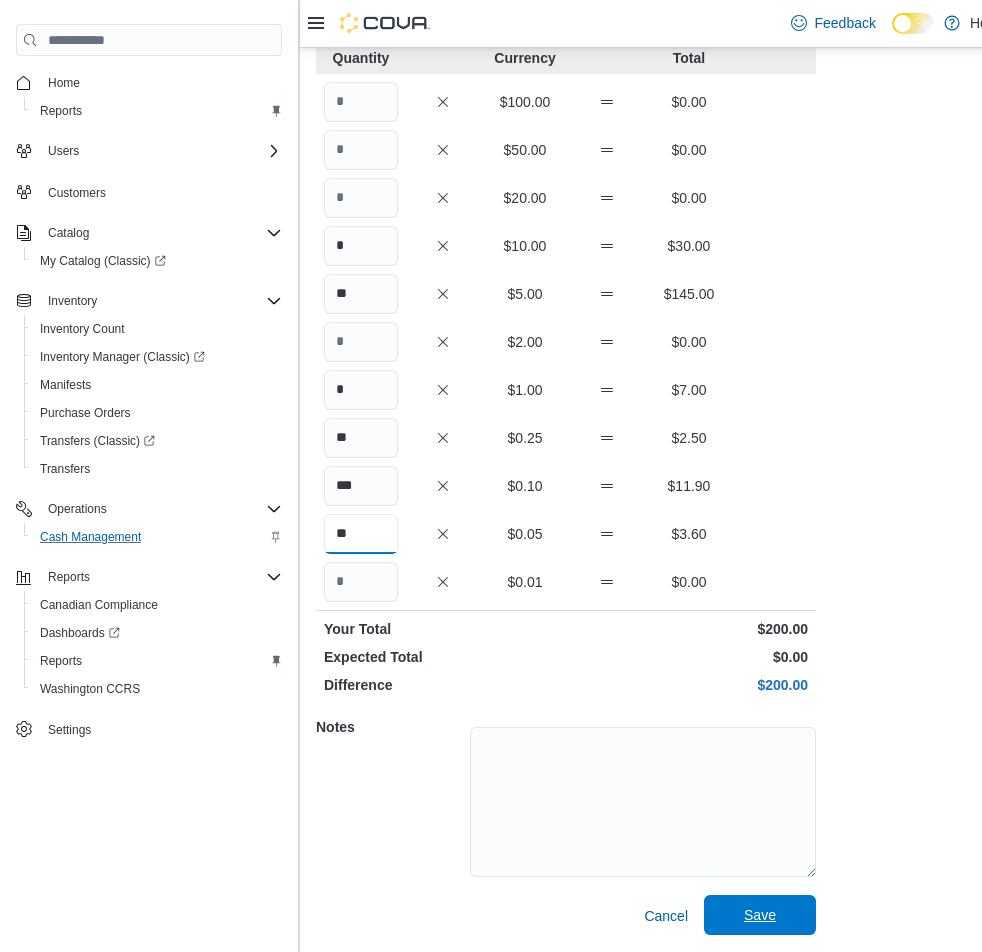 type on "**" 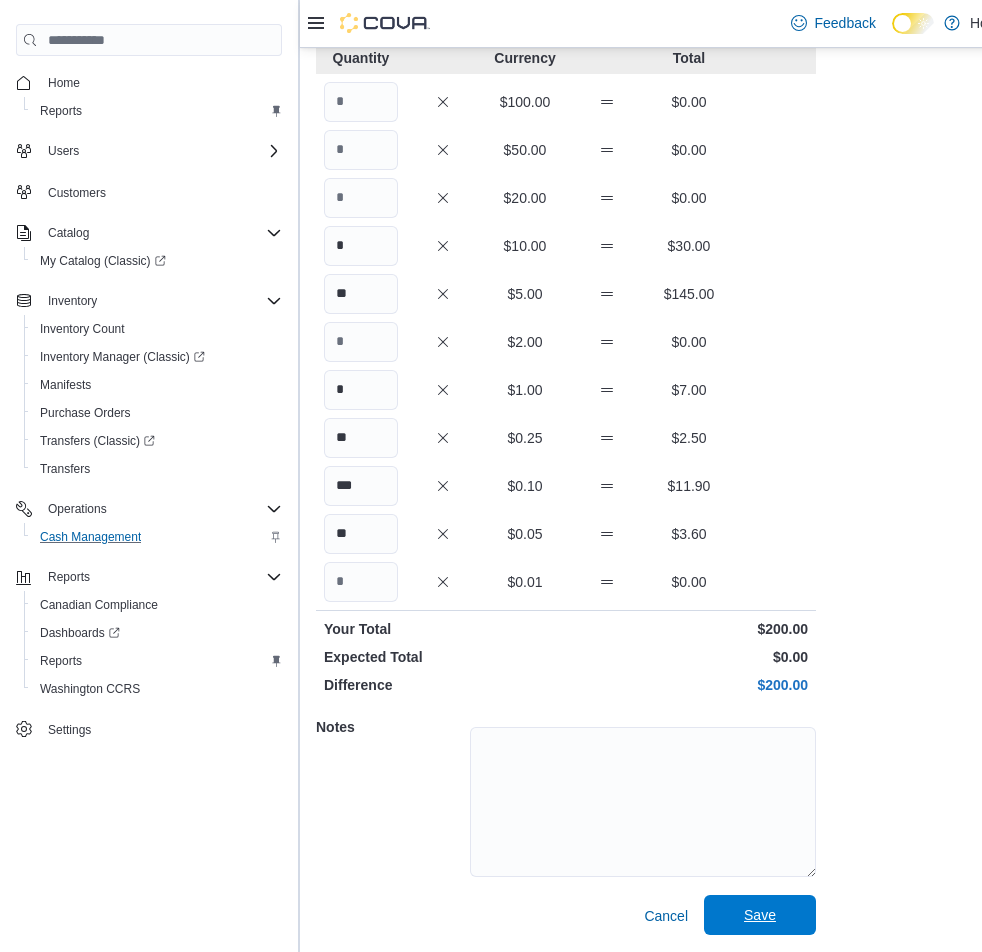 click on "Save" at bounding box center (760, 915) 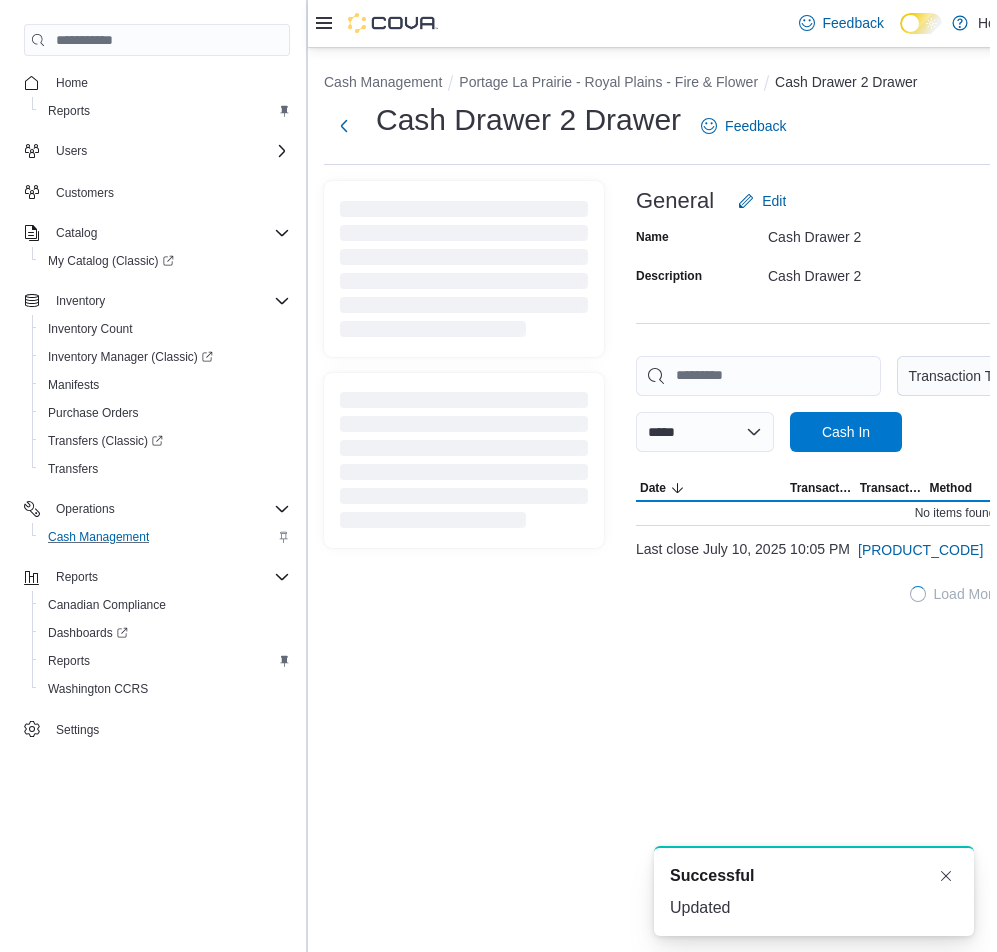 scroll, scrollTop: 0, scrollLeft: 0, axis: both 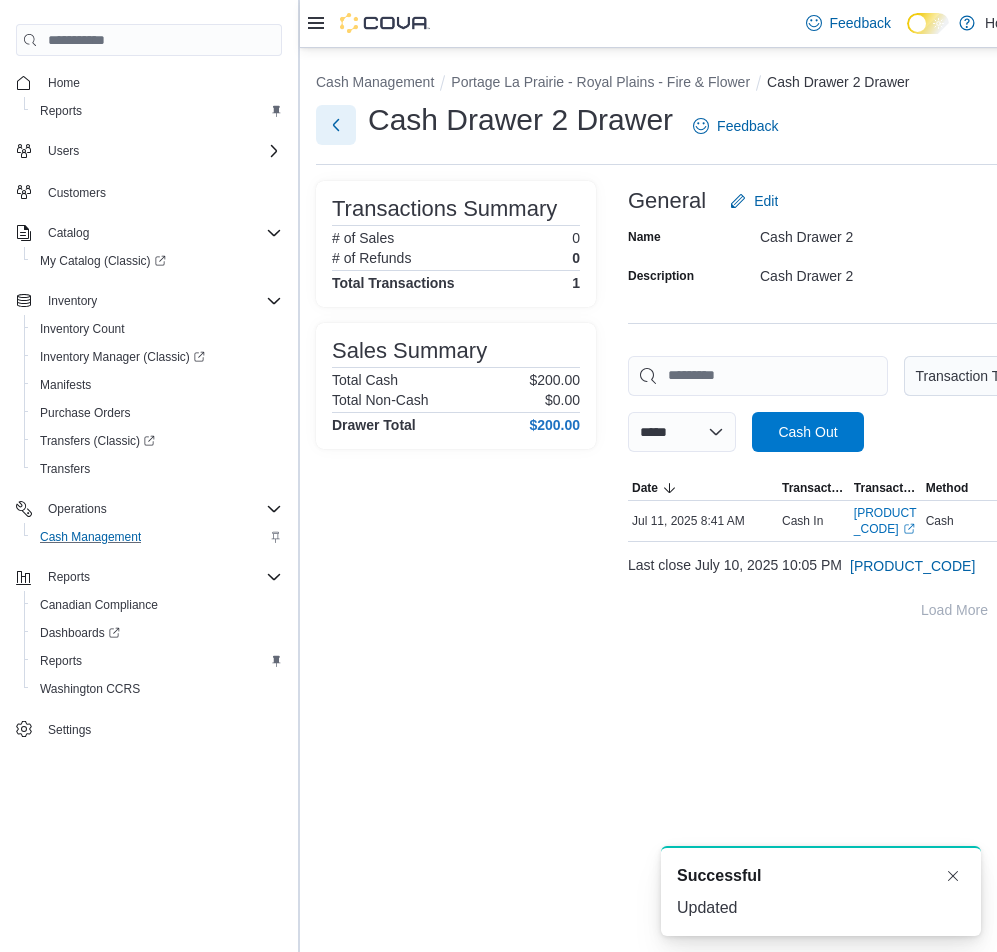 click at bounding box center [336, 125] 